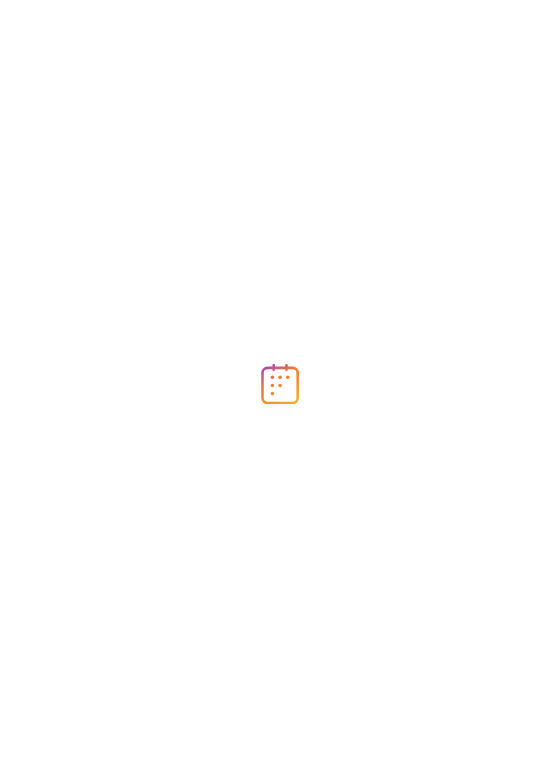 scroll, scrollTop: 0, scrollLeft: 0, axis: both 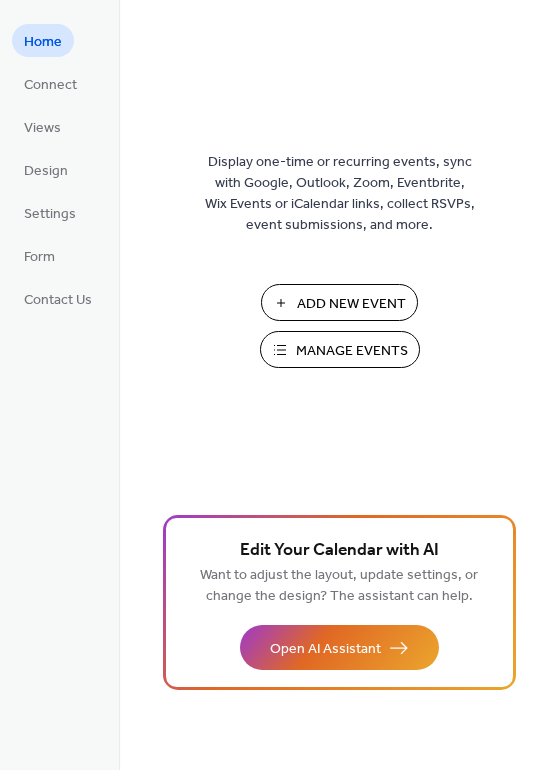 click on "Add New Event" at bounding box center (351, 304) 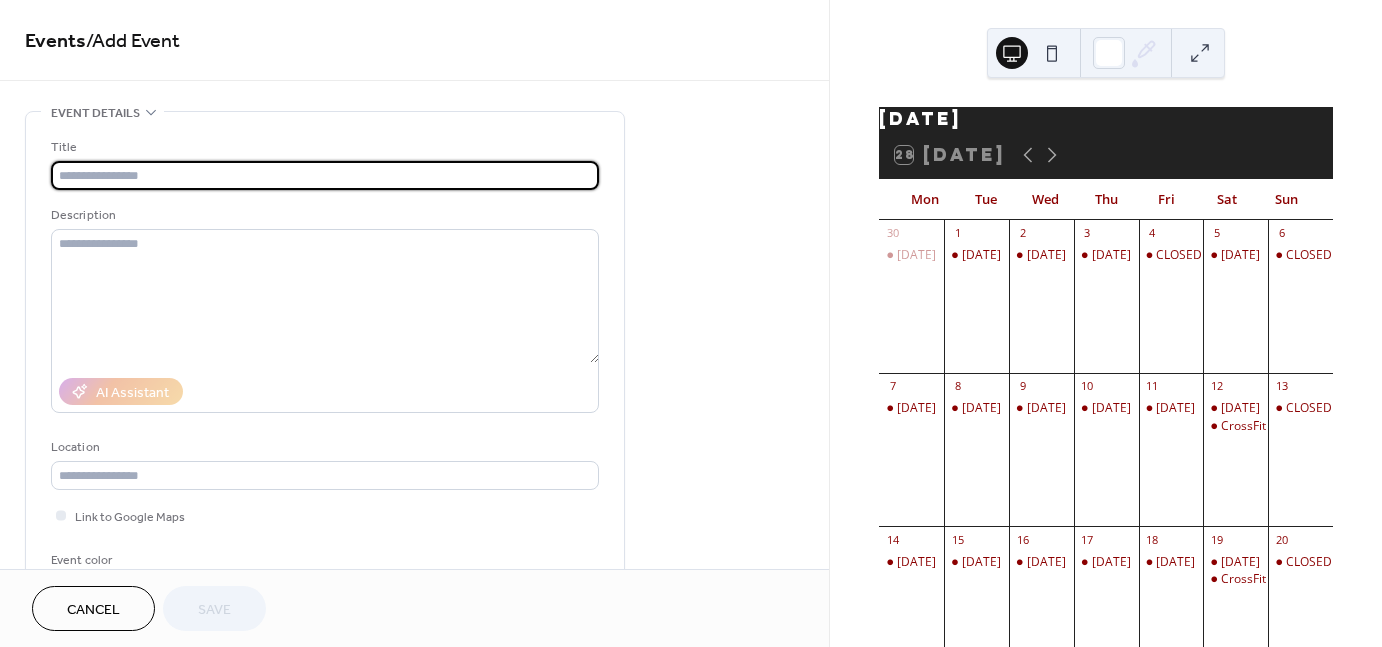 scroll, scrollTop: 0, scrollLeft: 0, axis: both 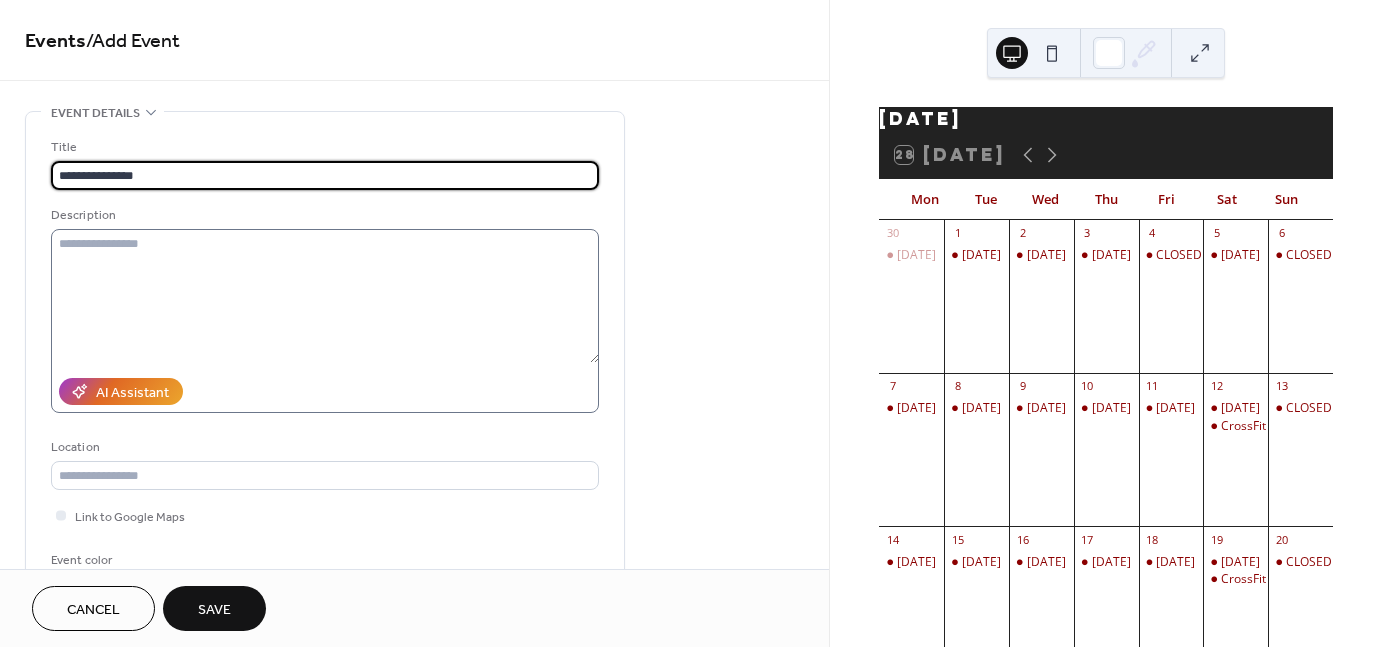 type on "**********" 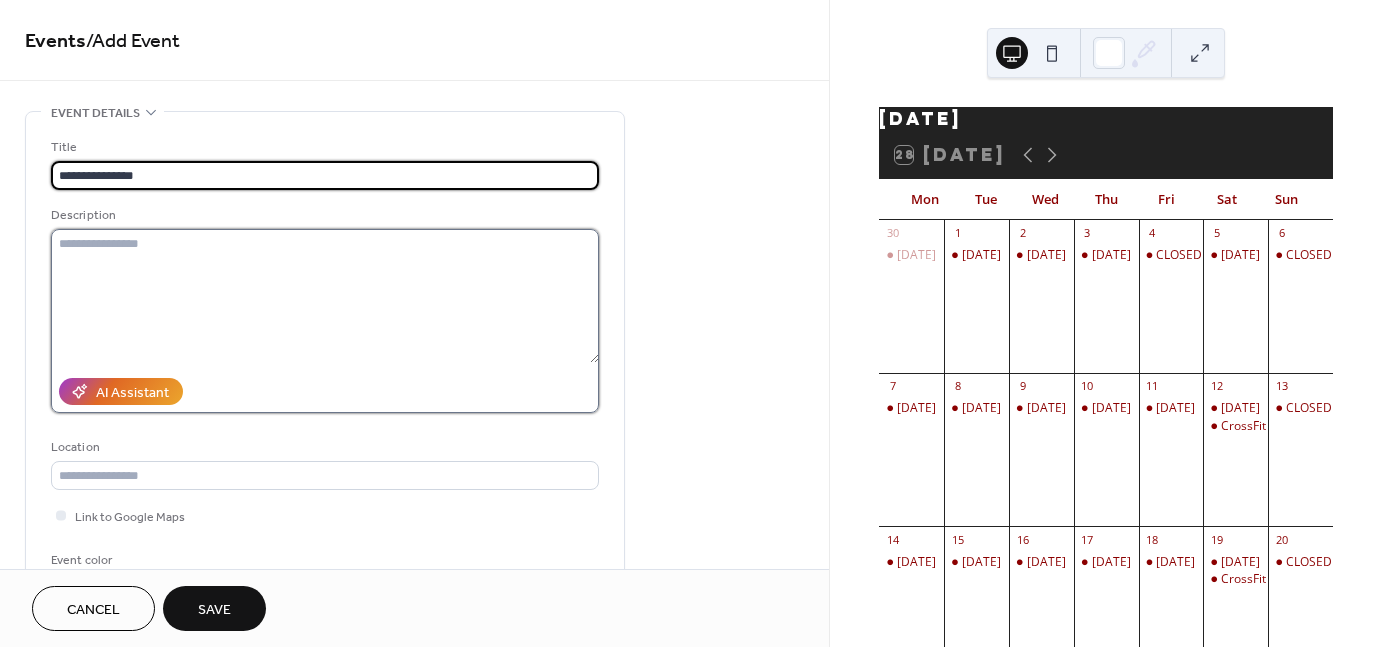click at bounding box center [325, 296] 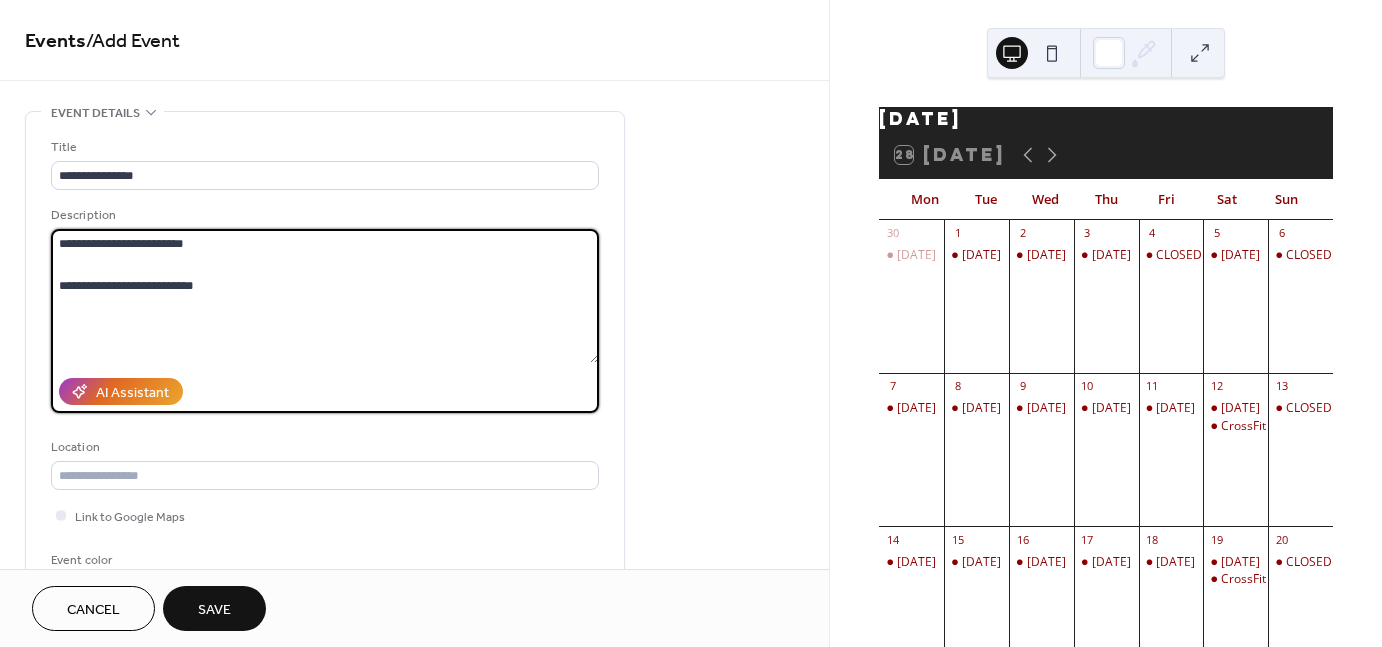 click on "**********" at bounding box center [325, 296] 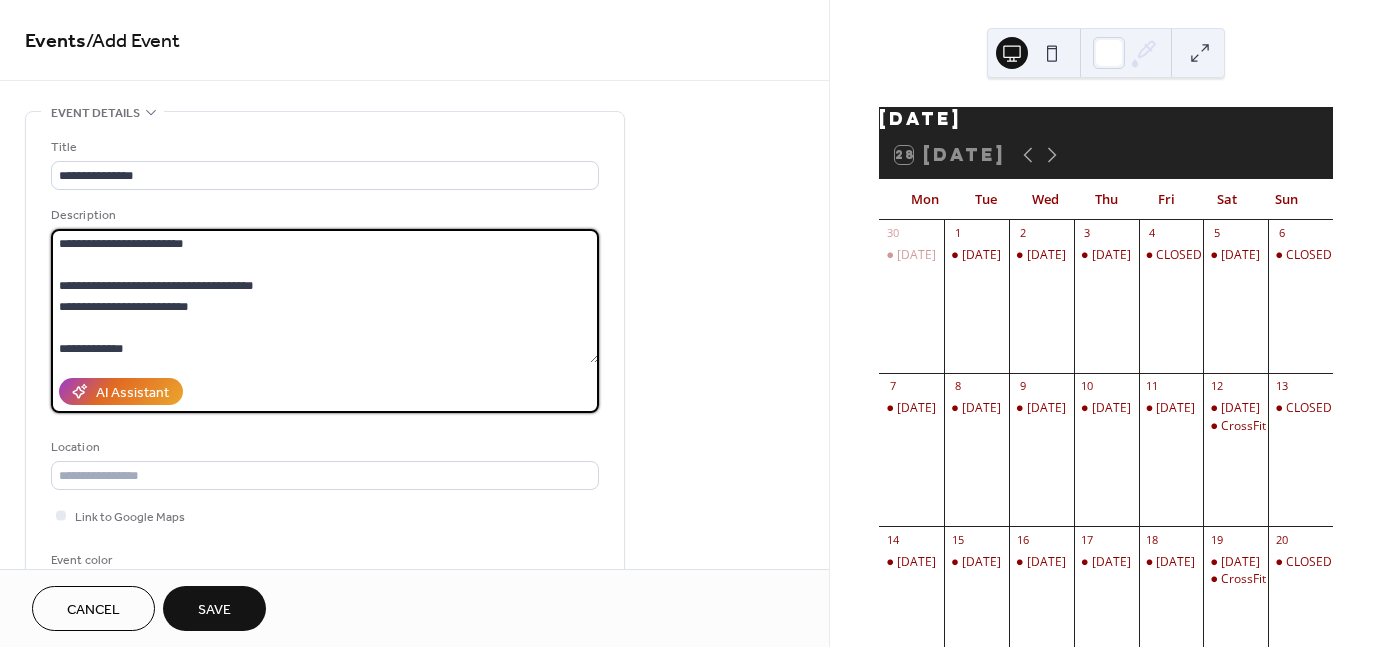 scroll, scrollTop: 0, scrollLeft: 0, axis: both 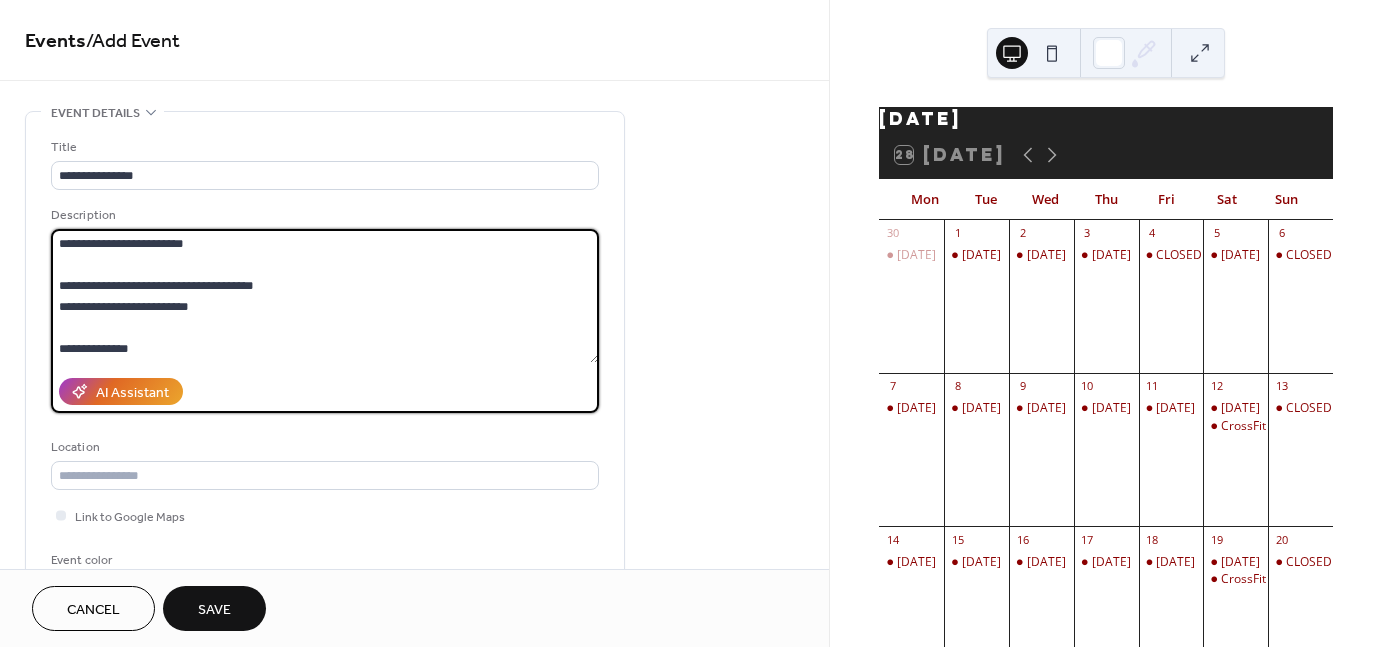 click on "**********" at bounding box center (325, 296) 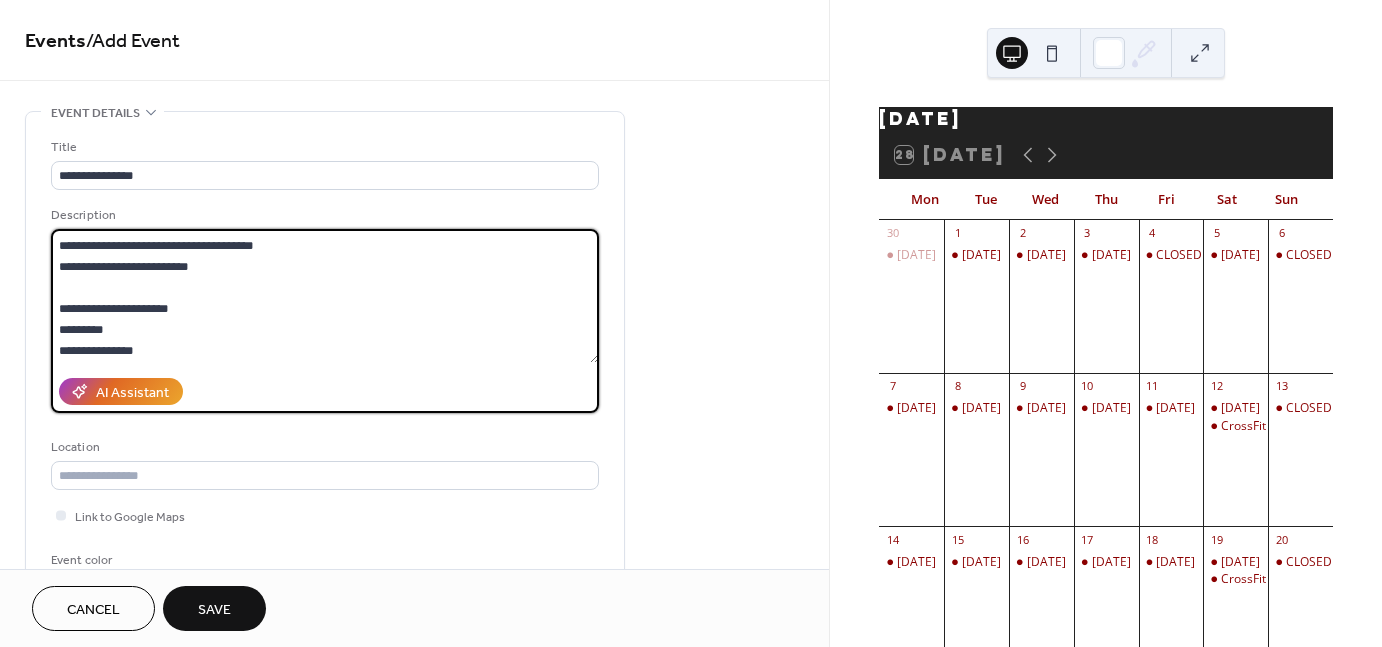 scroll, scrollTop: 60, scrollLeft: 0, axis: vertical 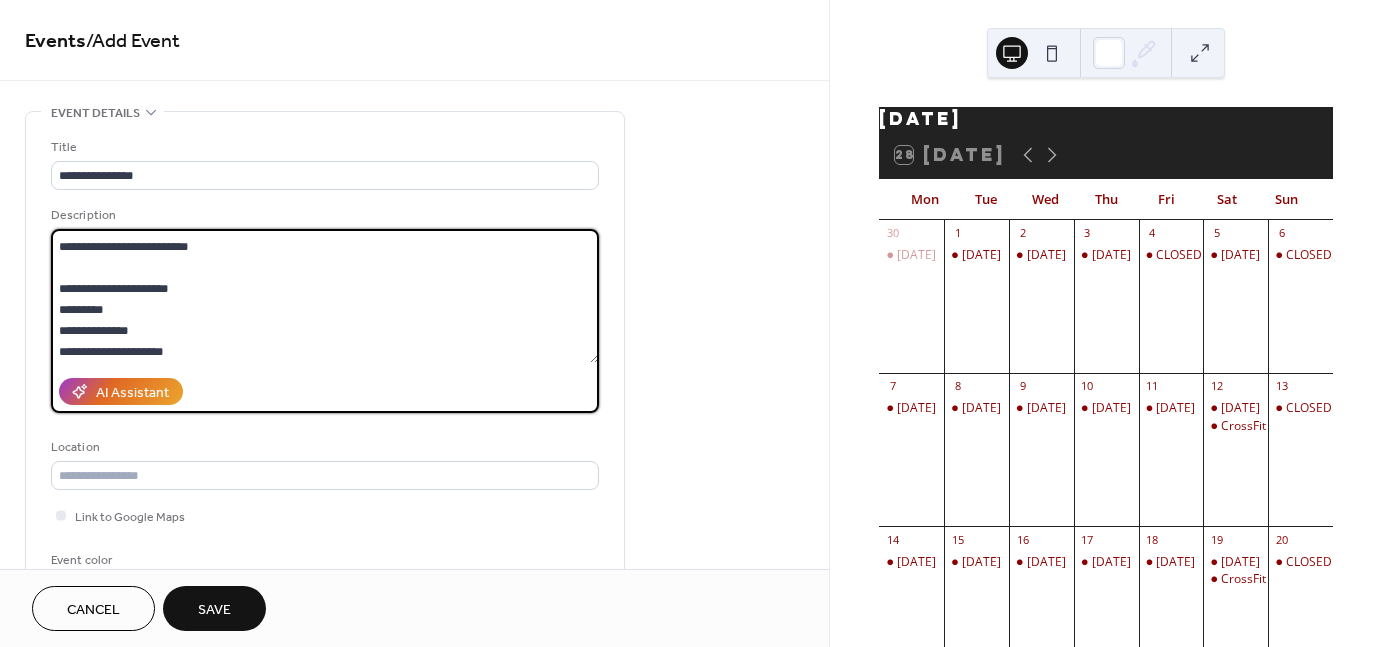 click on "**********" at bounding box center [325, 296] 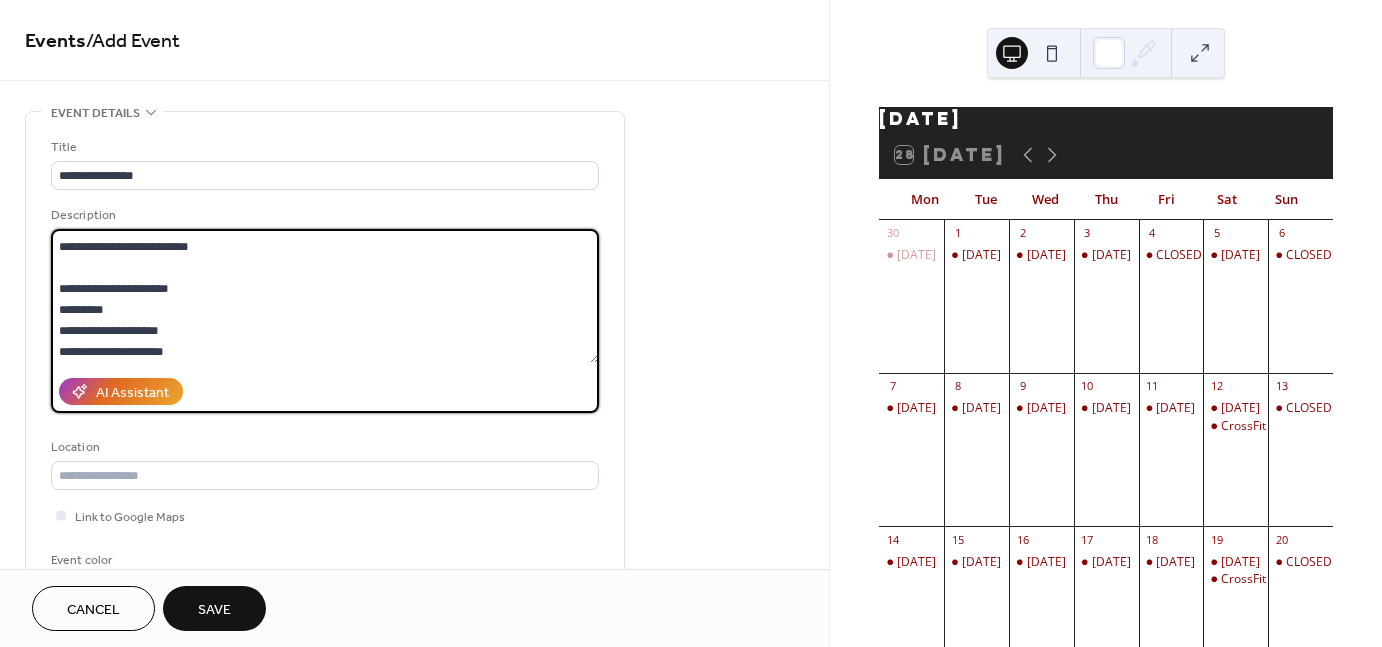 click on "**********" at bounding box center [325, 296] 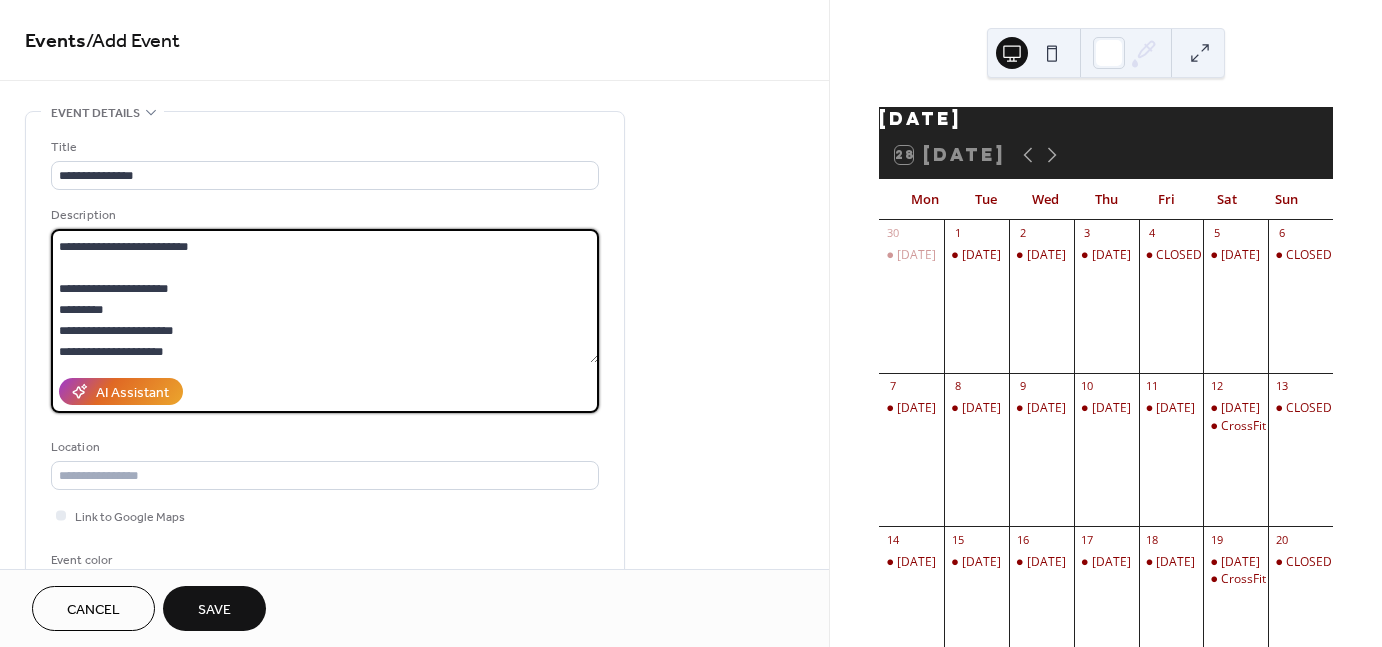click on "**********" at bounding box center [325, 296] 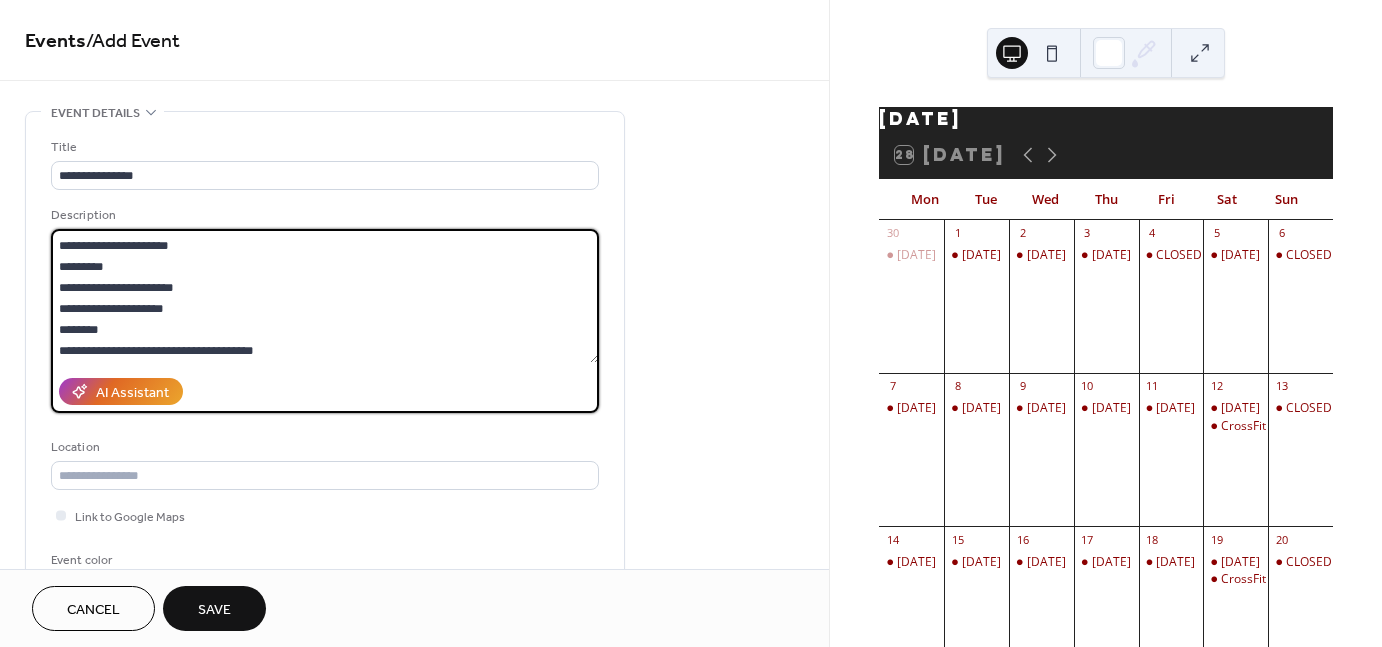 scroll, scrollTop: 124, scrollLeft: 0, axis: vertical 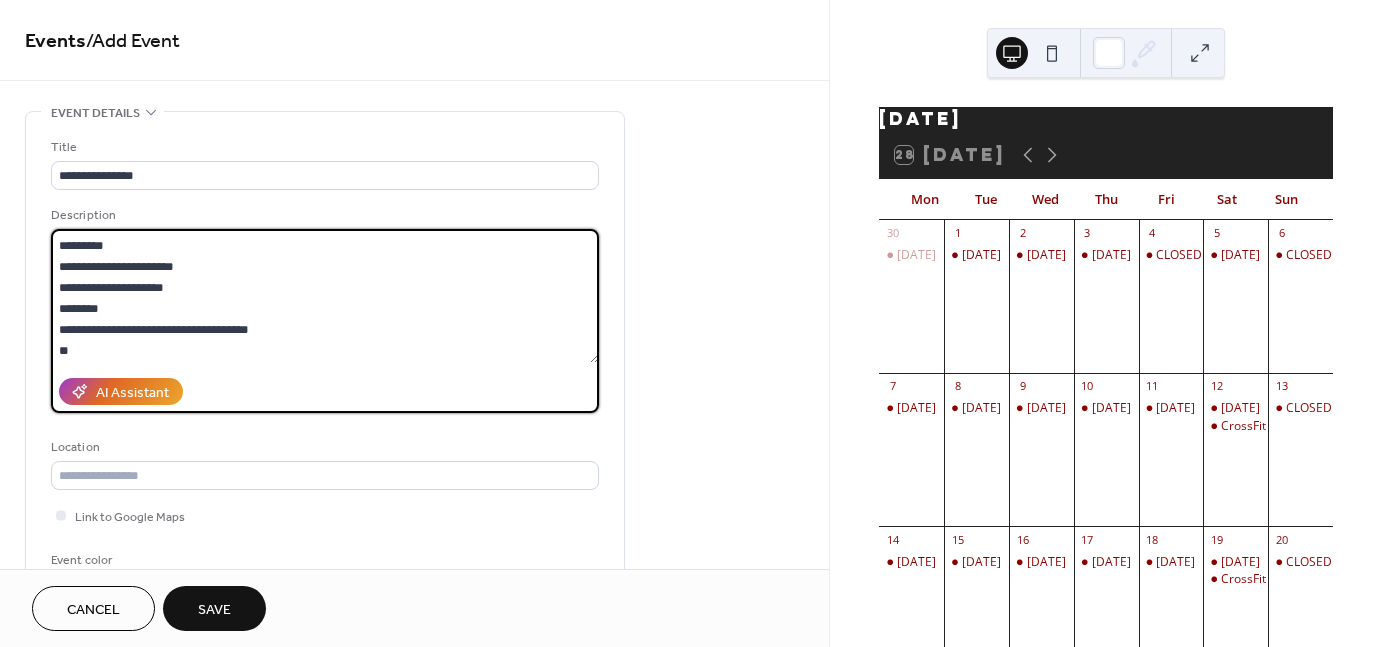 click on "**********" at bounding box center (325, 296) 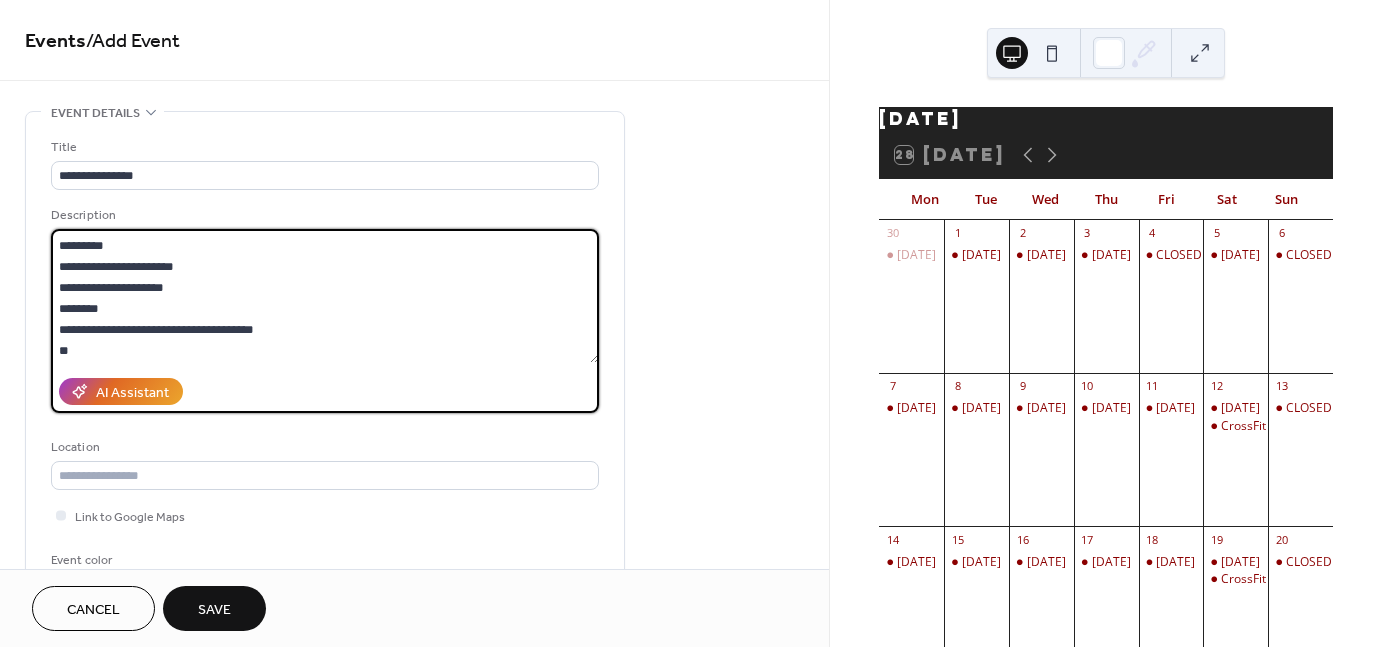 click on "**********" at bounding box center (325, 296) 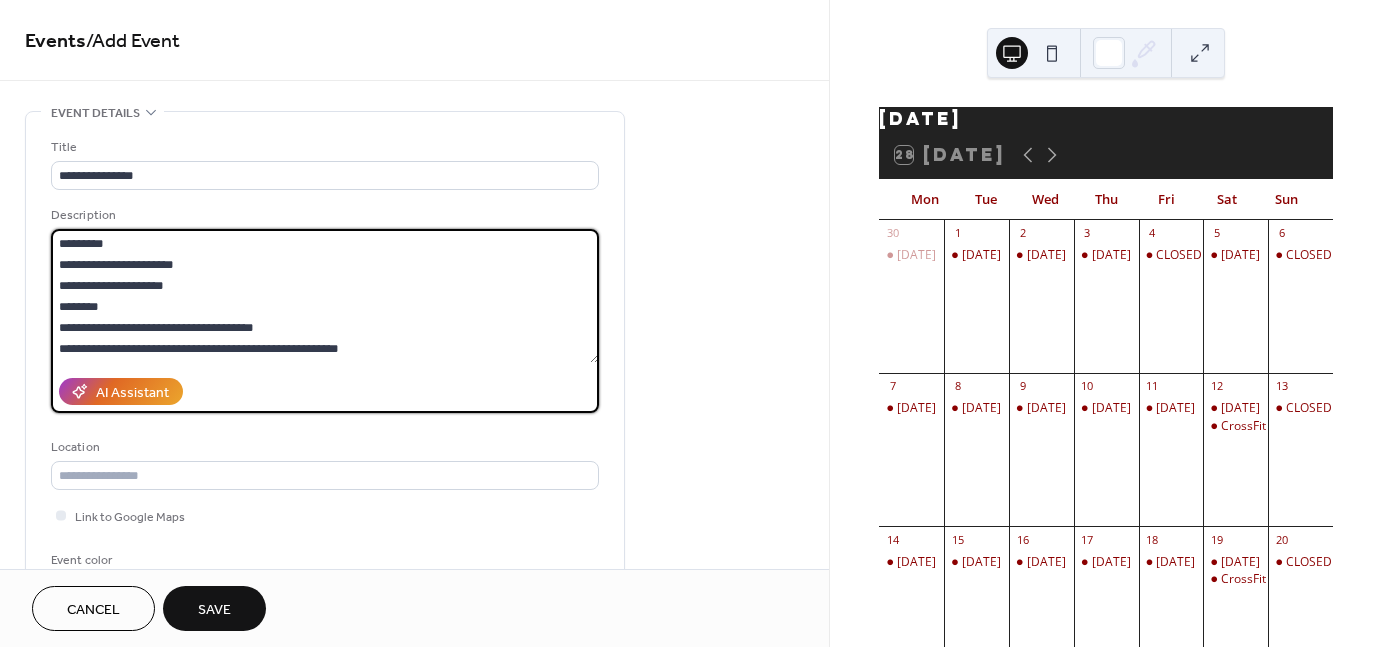 scroll, scrollTop: 165, scrollLeft: 0, axis: vertical 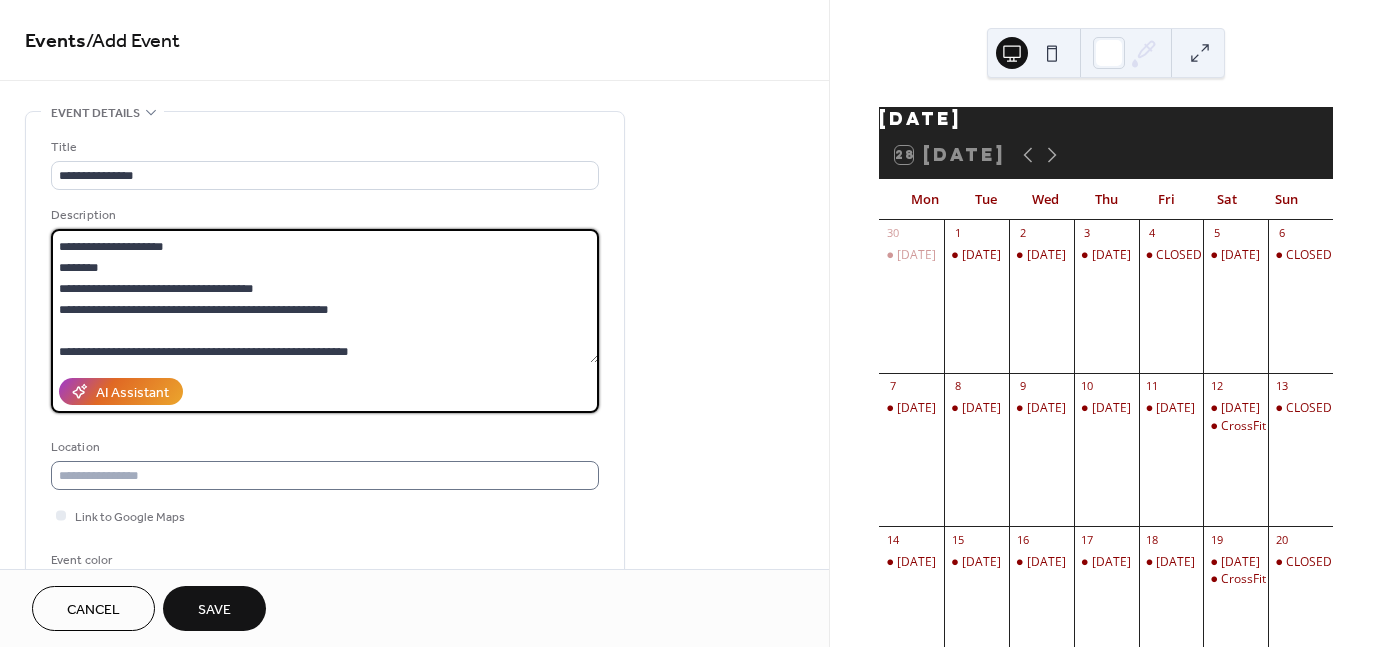 type on "**********" 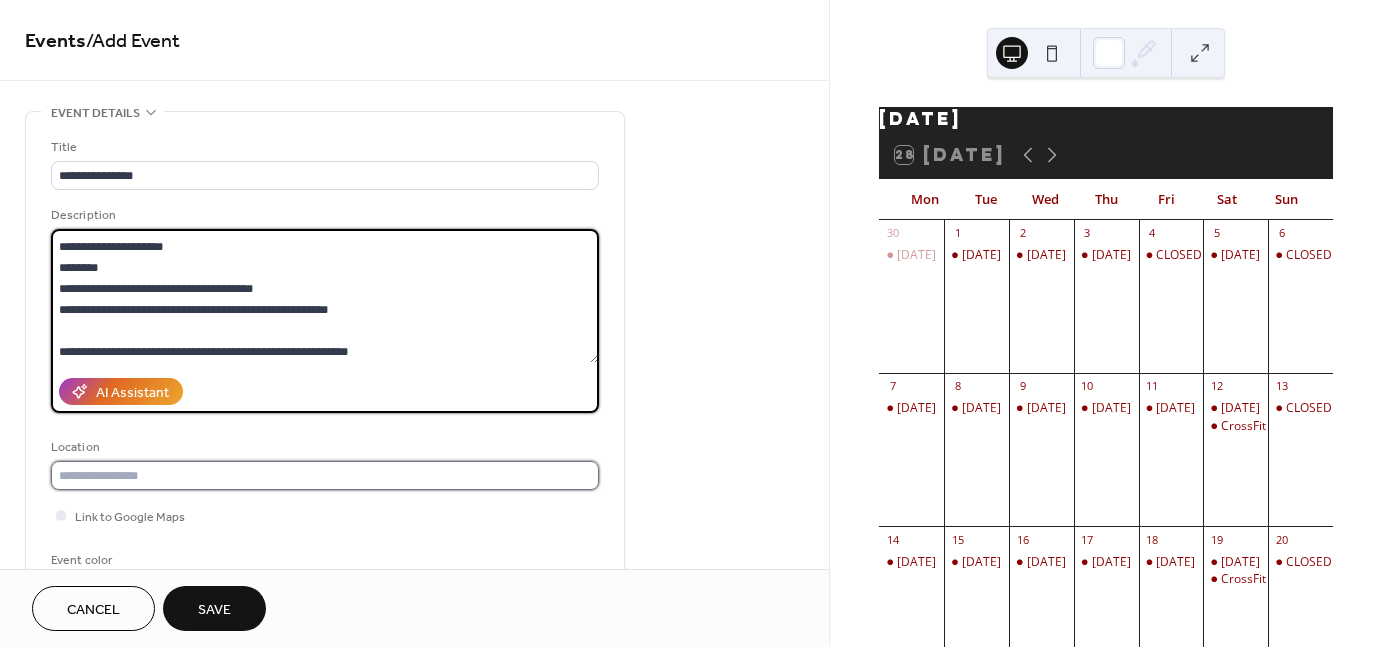 click at bounding box center [325, 475] 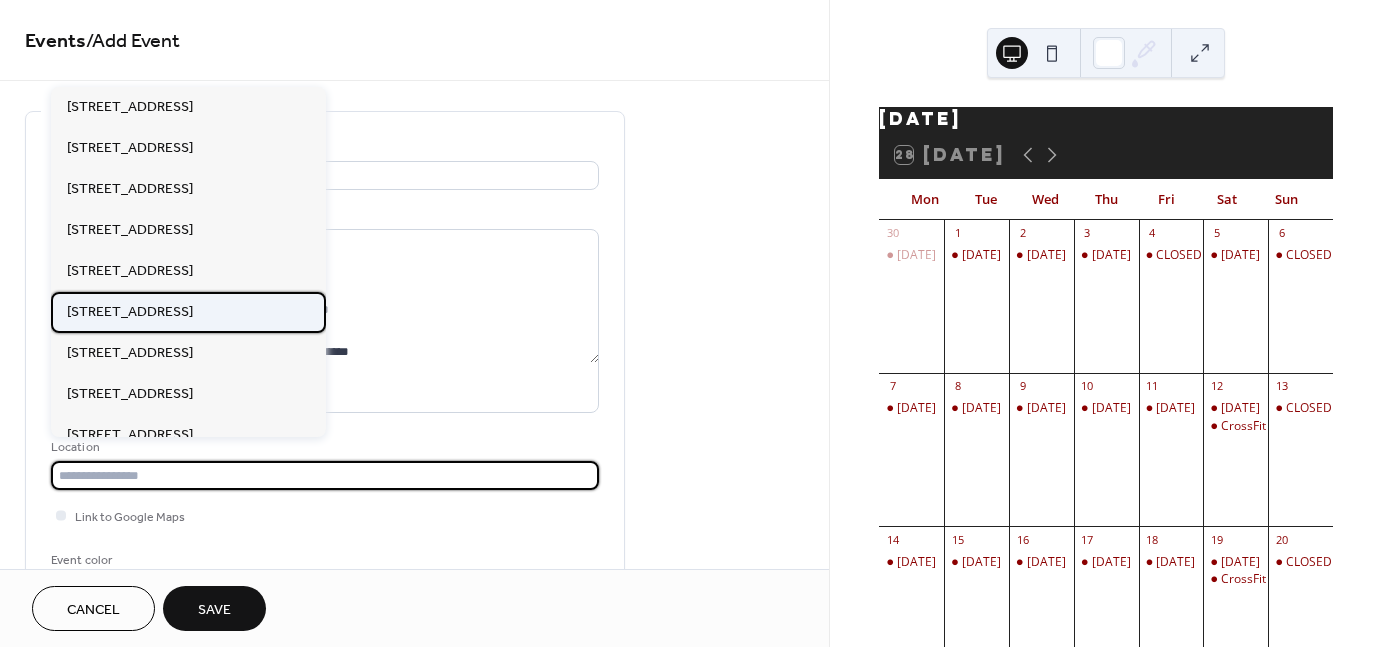 click on "[STREET_ADDRESS]" at bounding box center (130, 311) 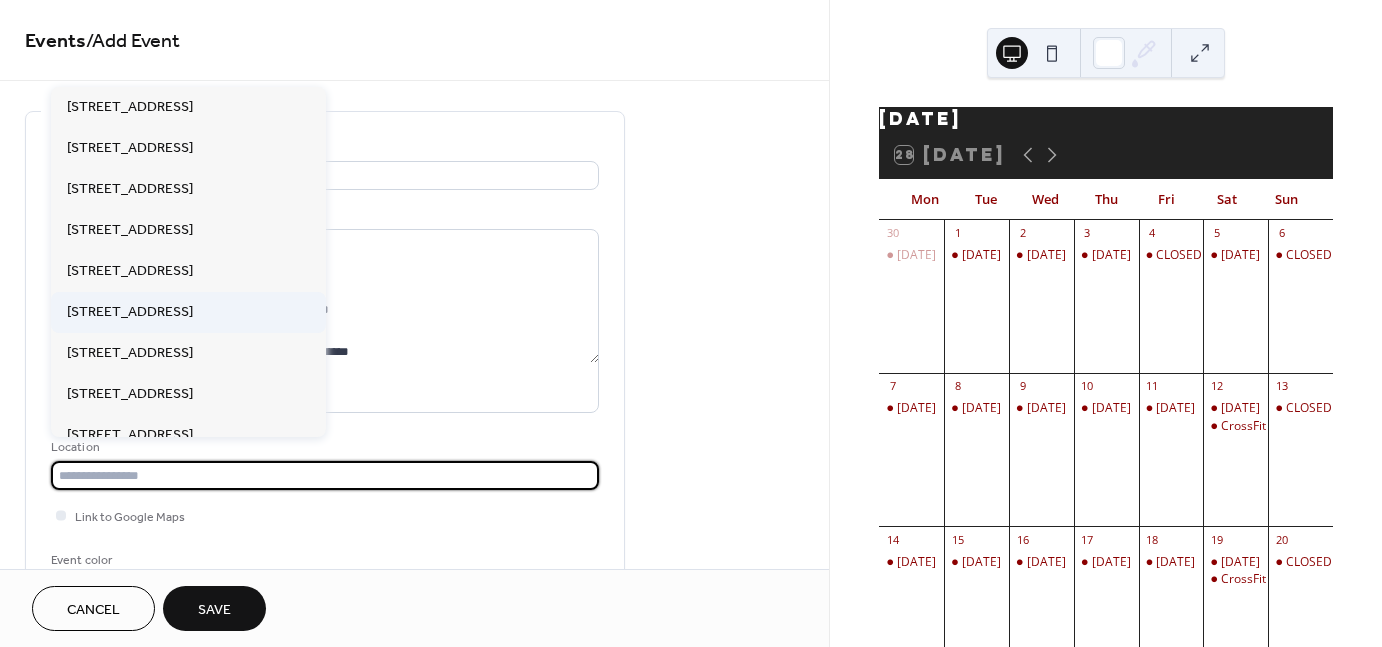 type on "**********" 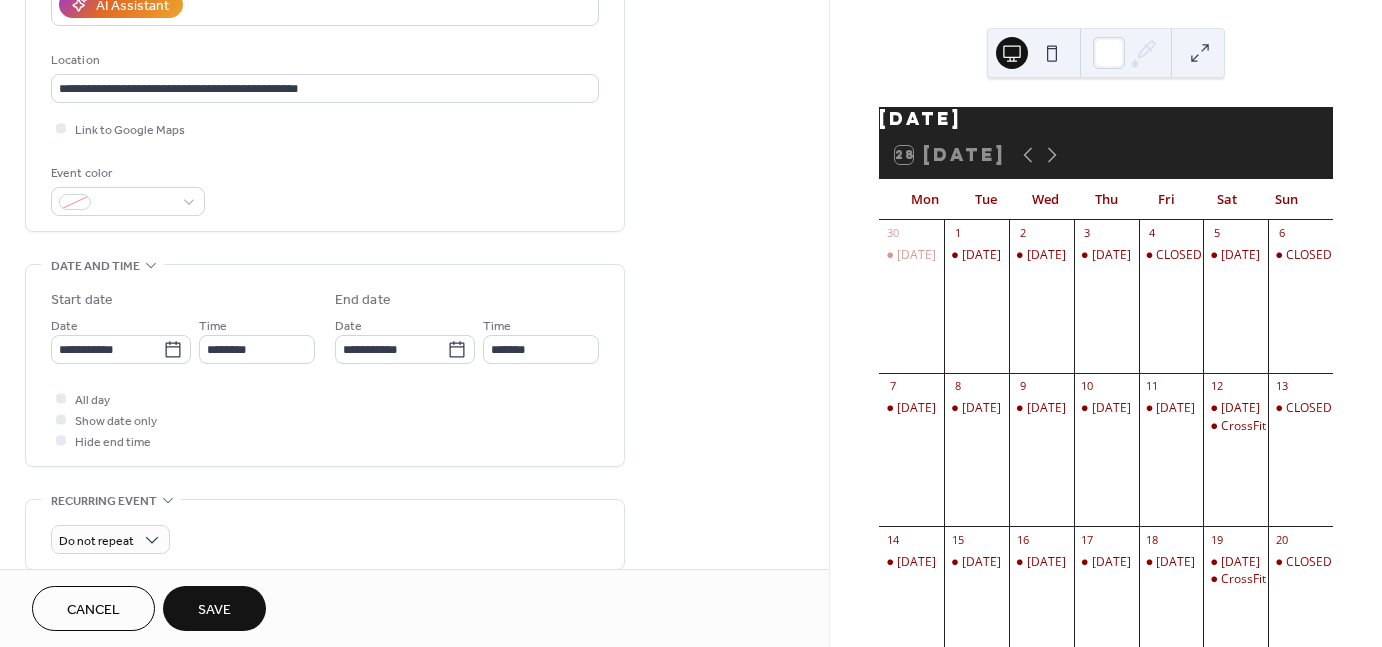 scroll, scrollTop: 388, scrollLeft: 0, axis: vertical 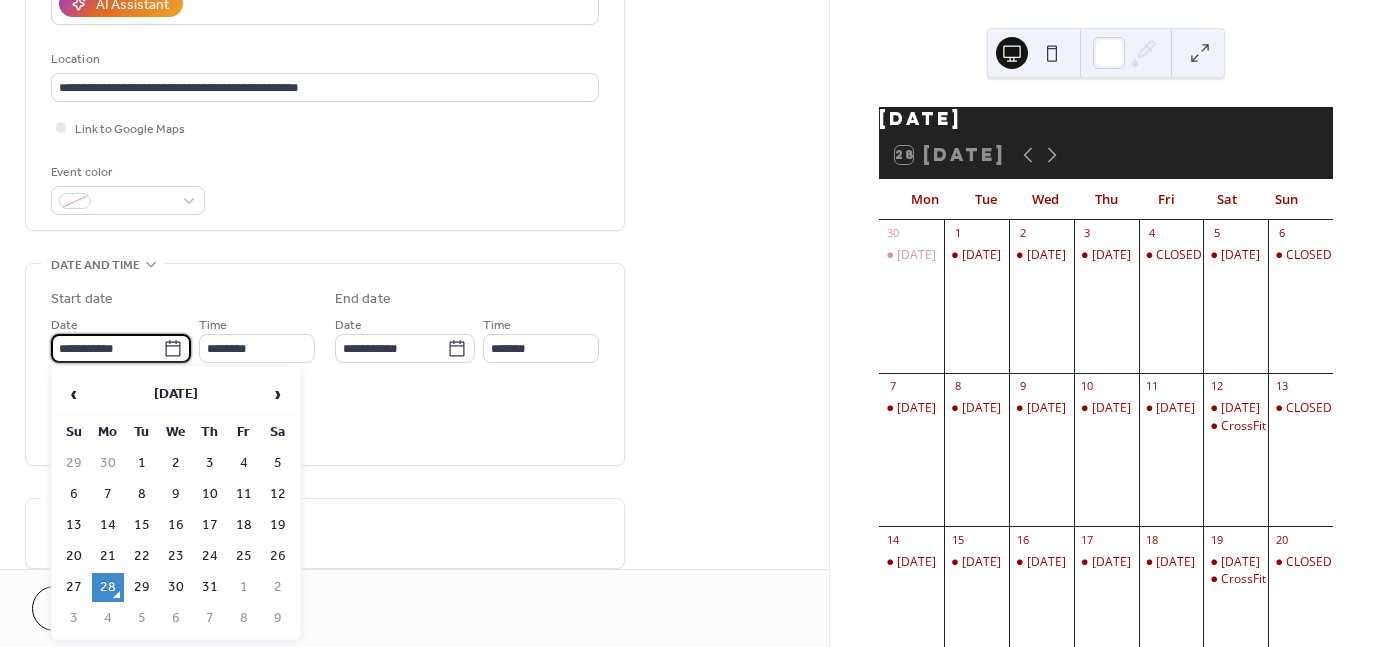 click on "**********" at bounding box center (107, 348) 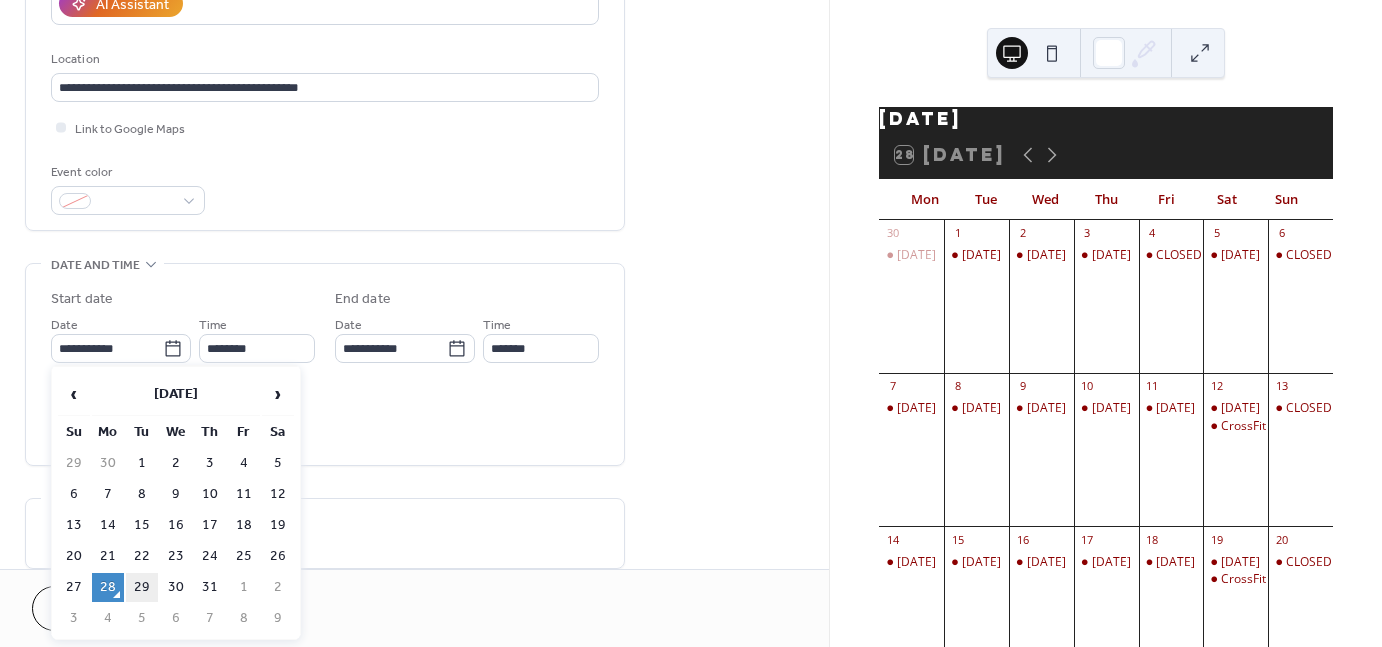 click on "29" at bounding box center [142, 587] 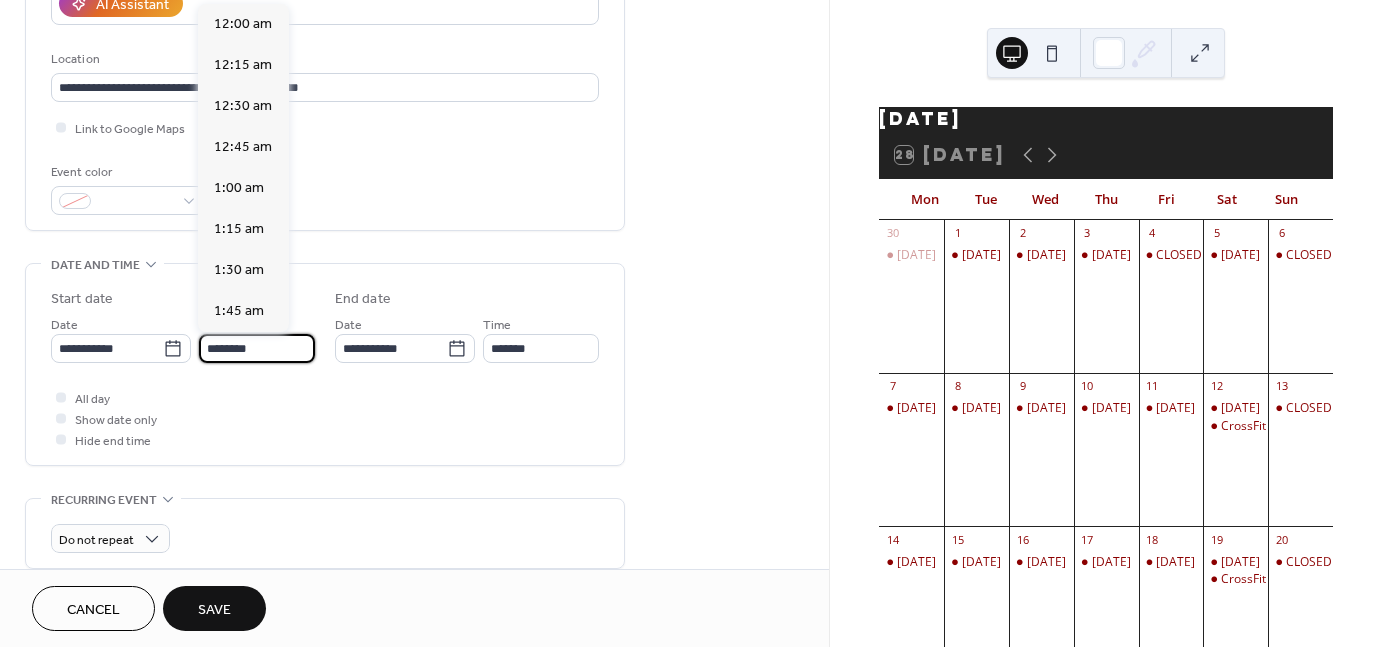 click on "********" at bounding box center (257, 348) 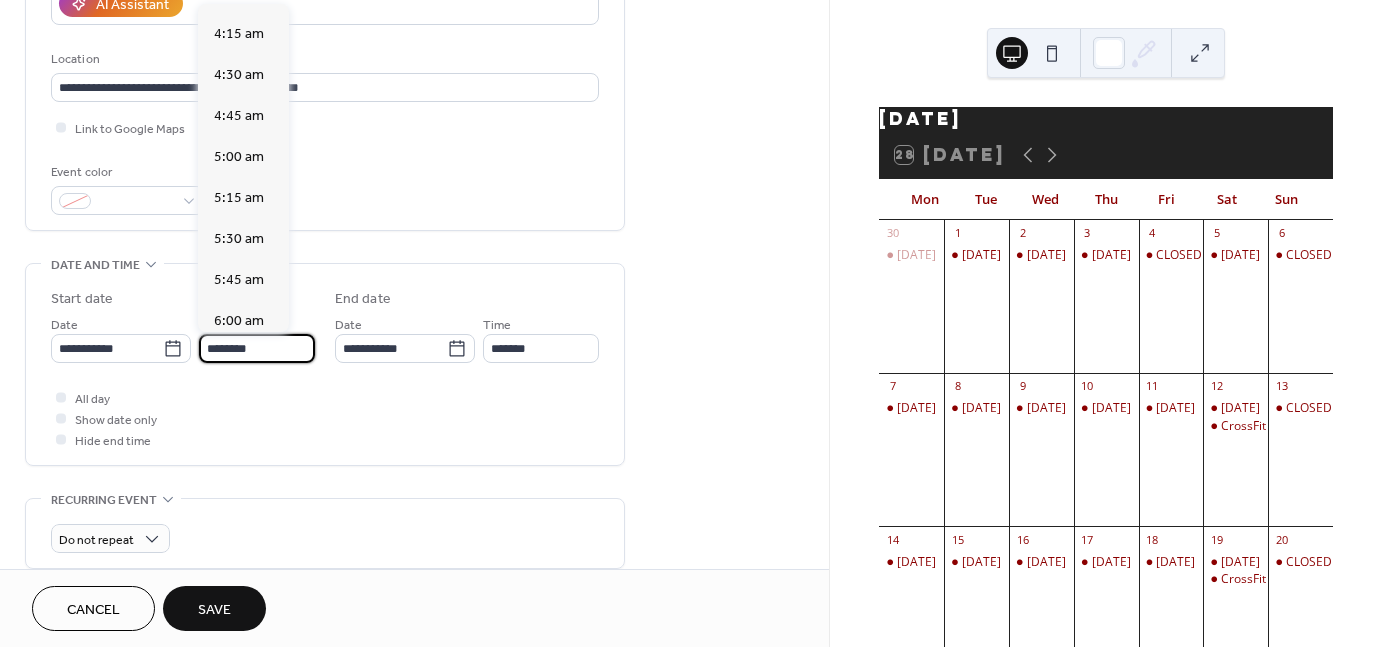 scroll, scrollTop: 760, scrollLeft: 0, axis: vertical 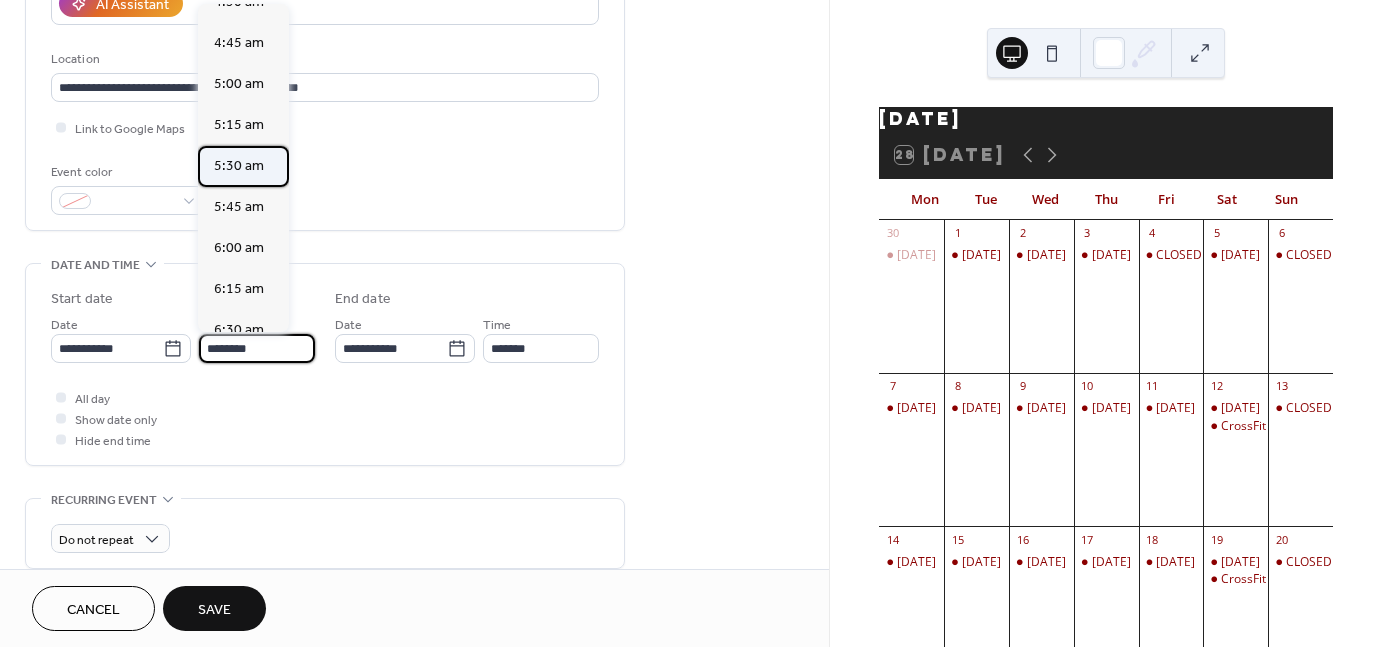 click on "5:30 am" at bounding box center (239, 166) 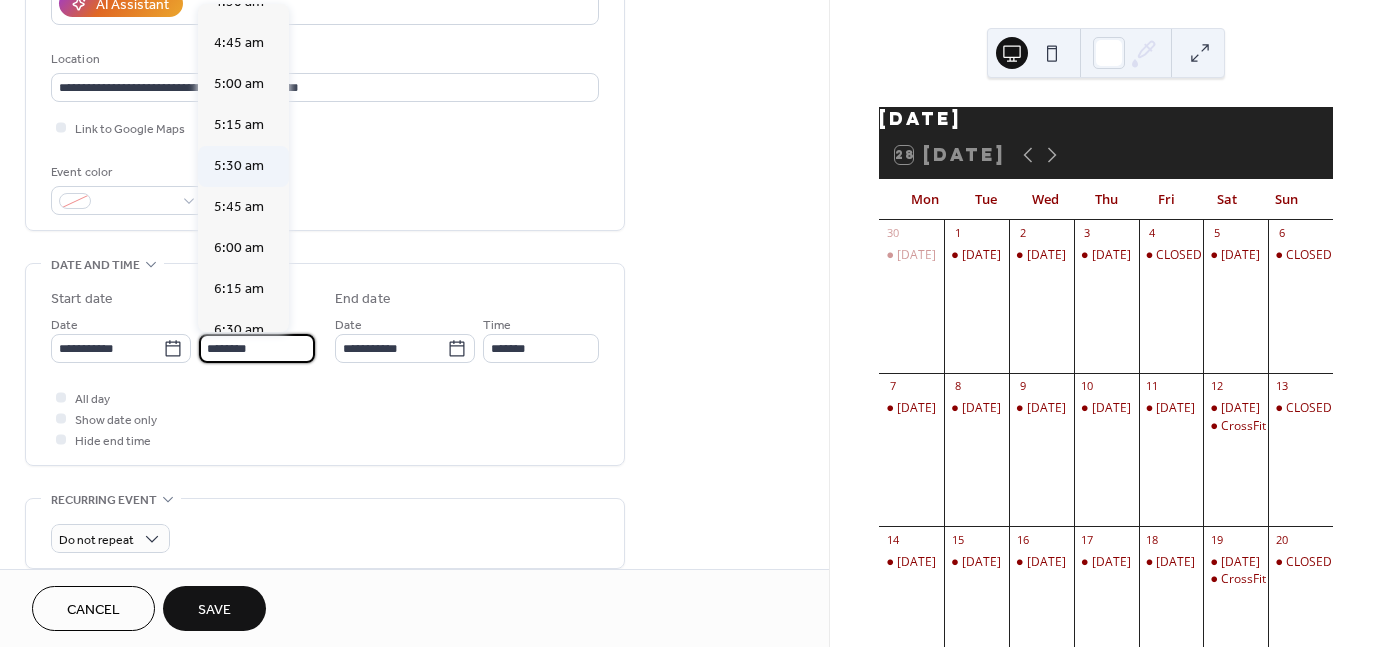 type on "*******" 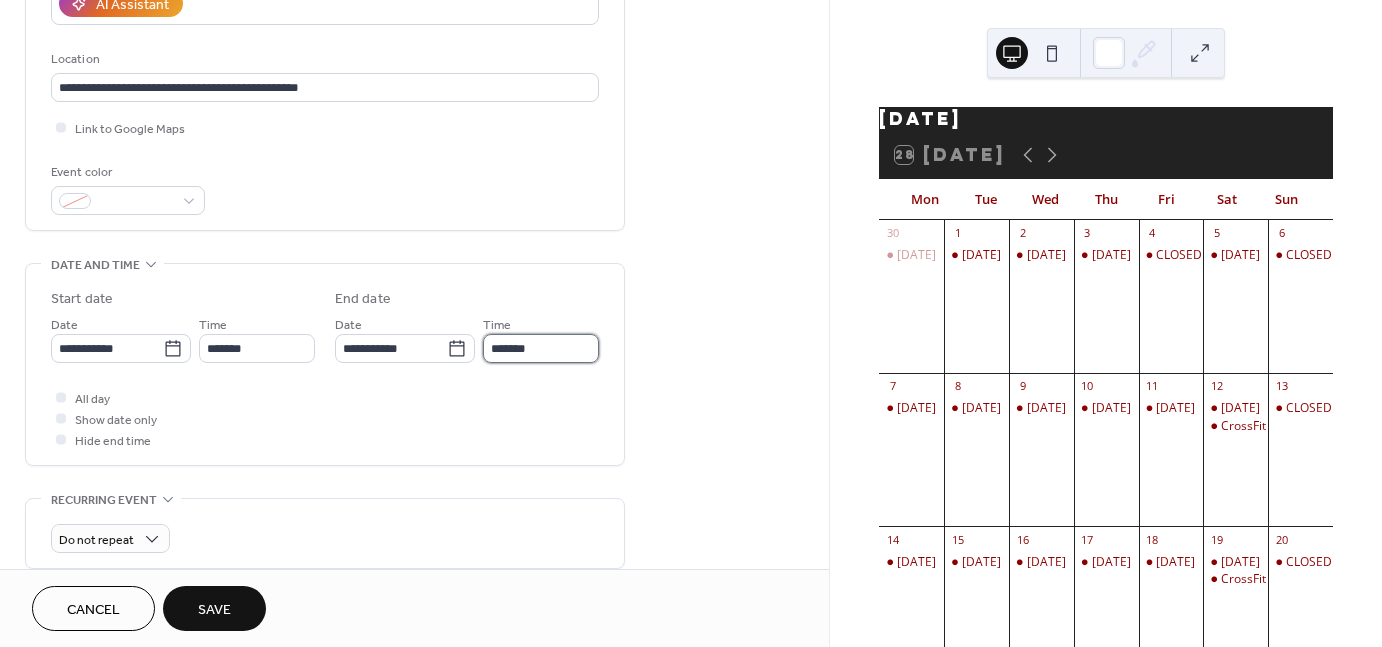 click on "*******" at bounding box center (541, 348) 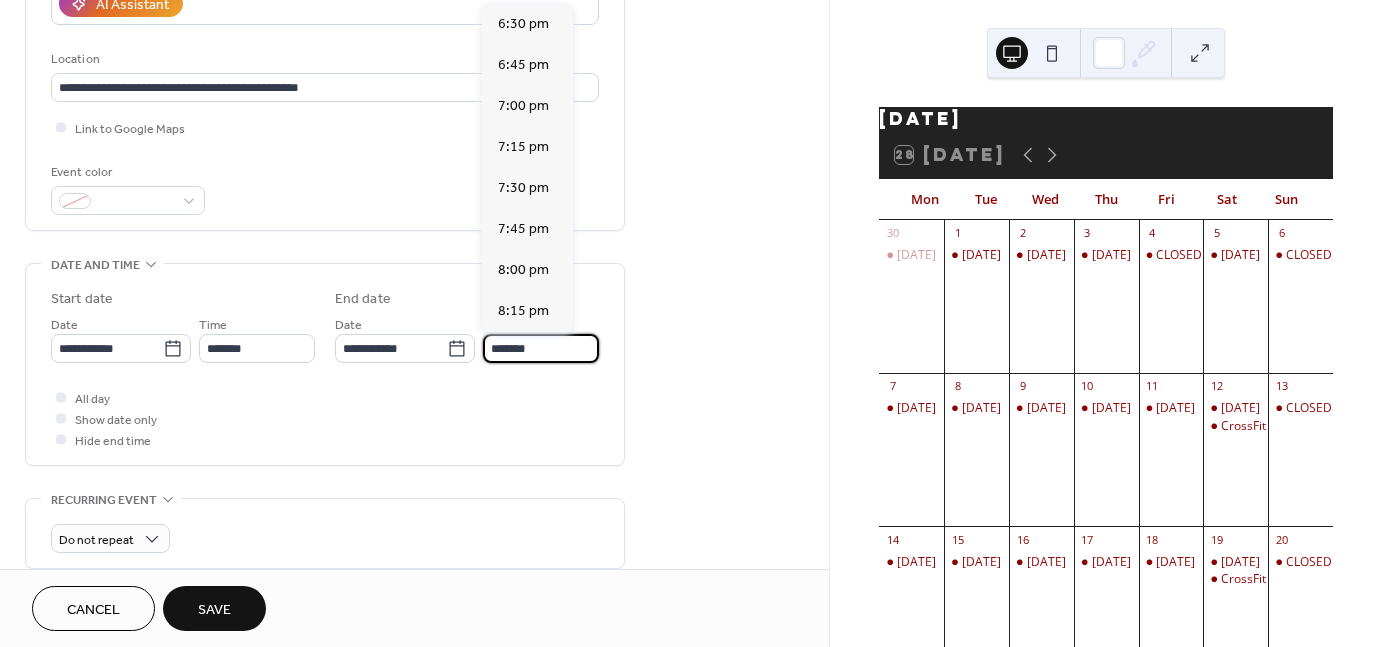 scroll, scrollTop: 2091, scrollLeft: 0, axis: vertical 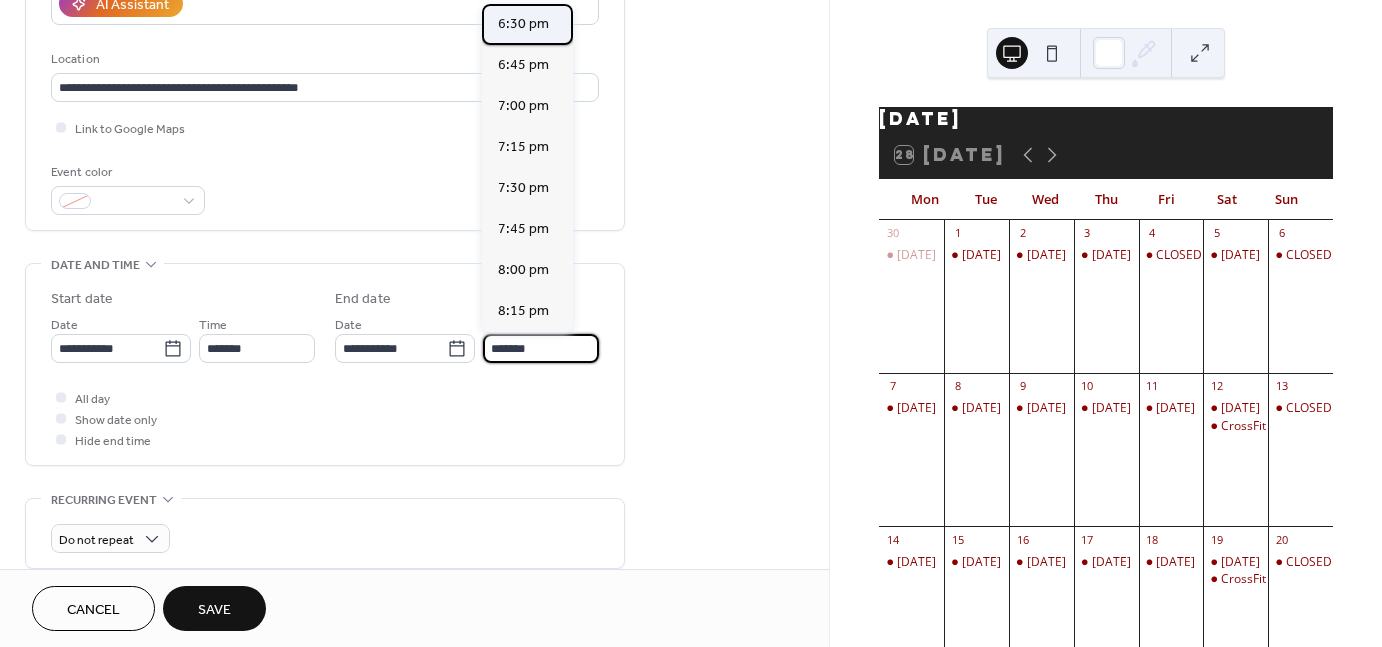 click on "6:30 pm" at bounding box center (523, 24) 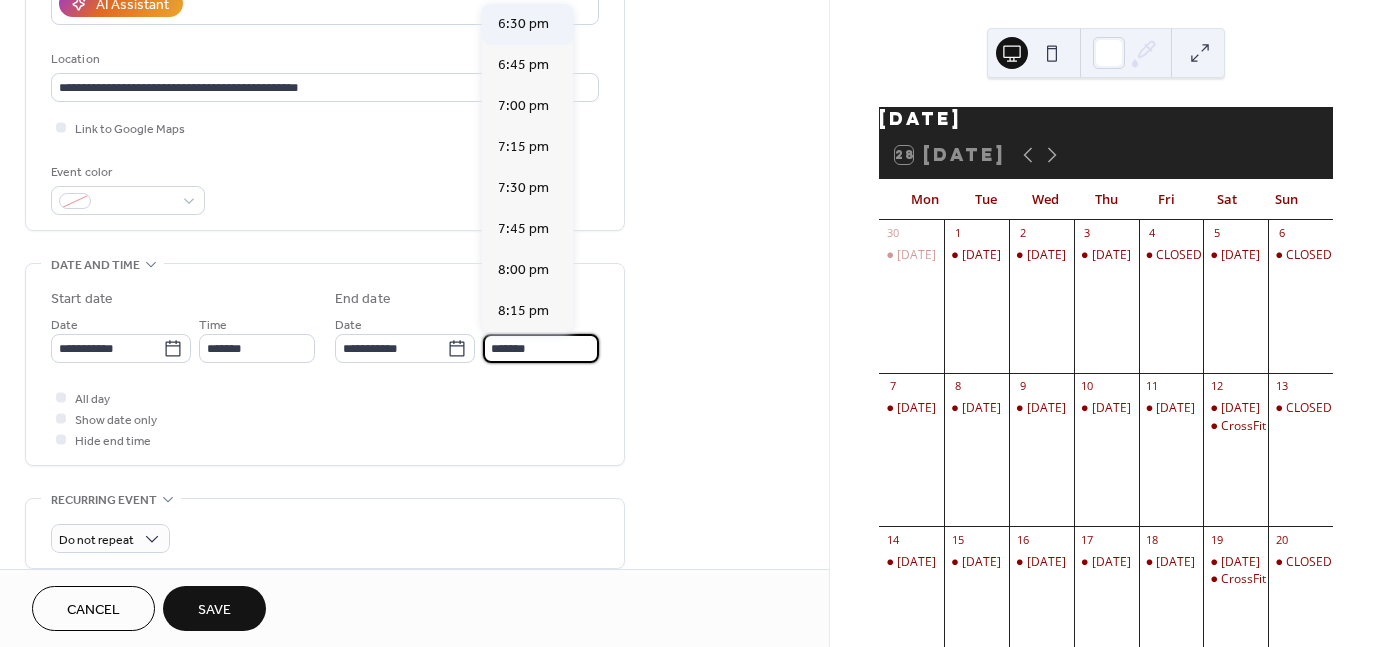 type on "*******" 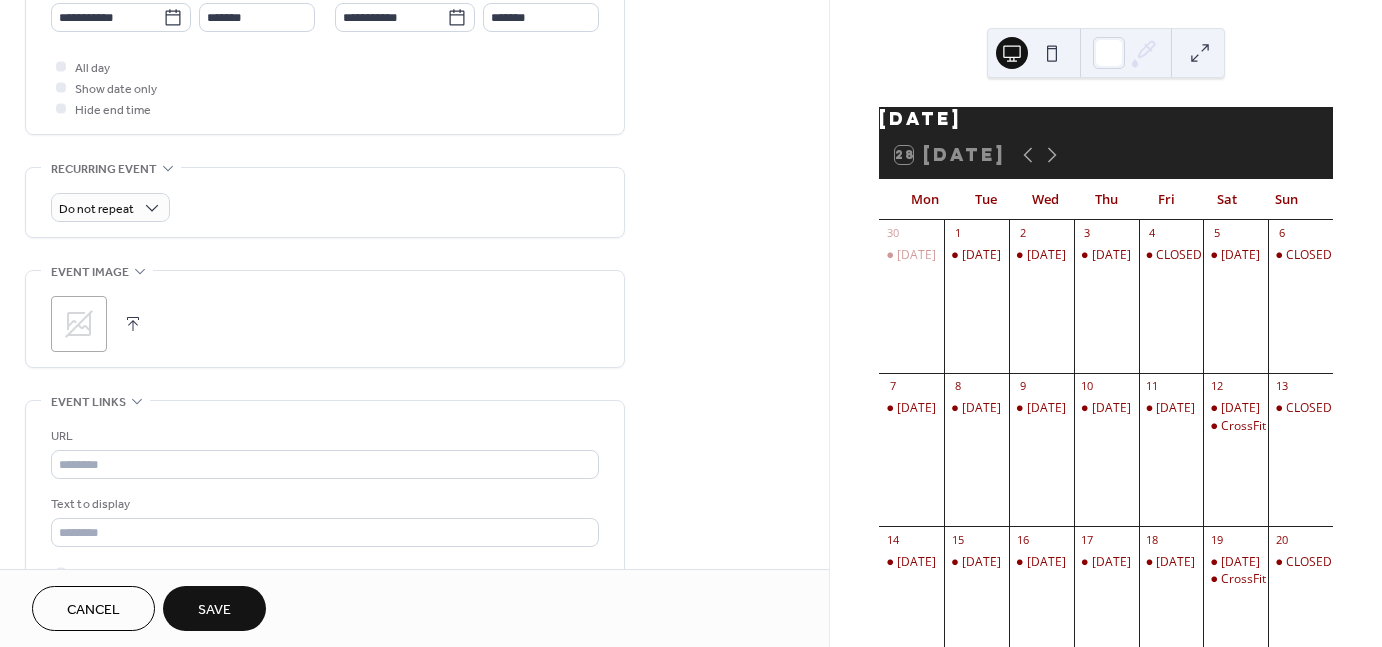 scroll, scrollTop: 722, scrollLeft: 0, axis: vertical 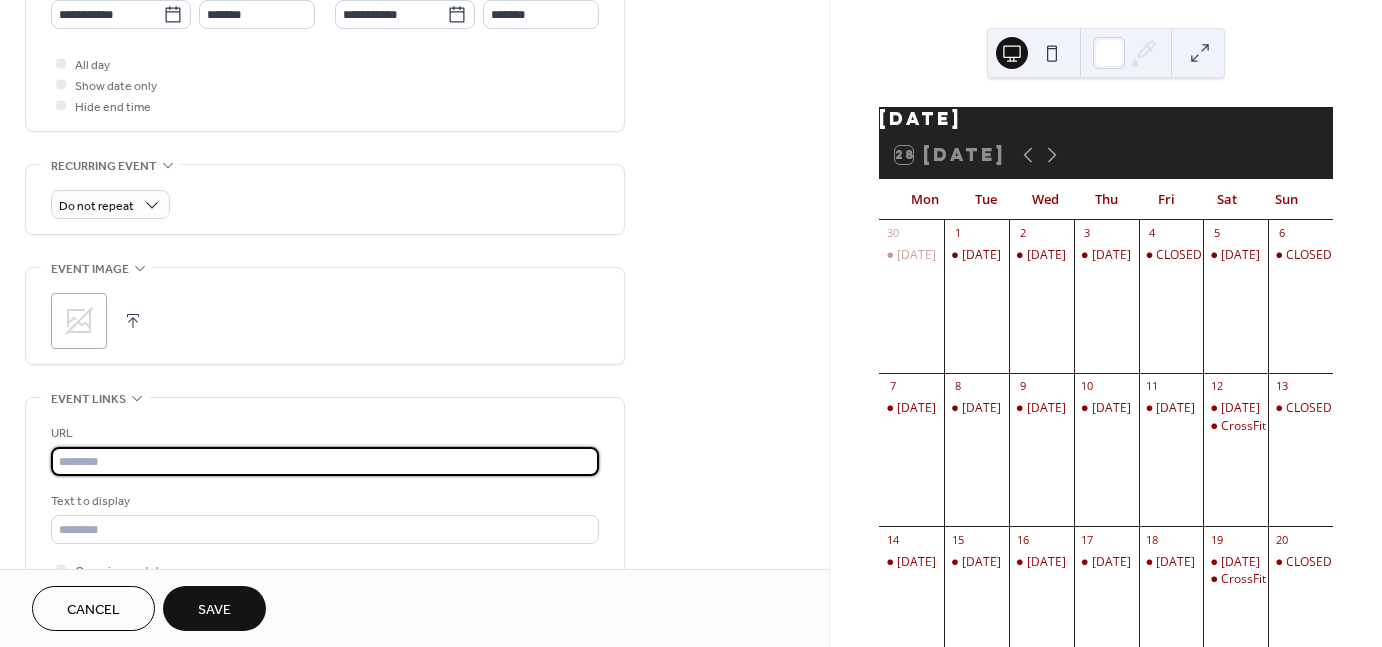 click at bounding box center (325, 461) 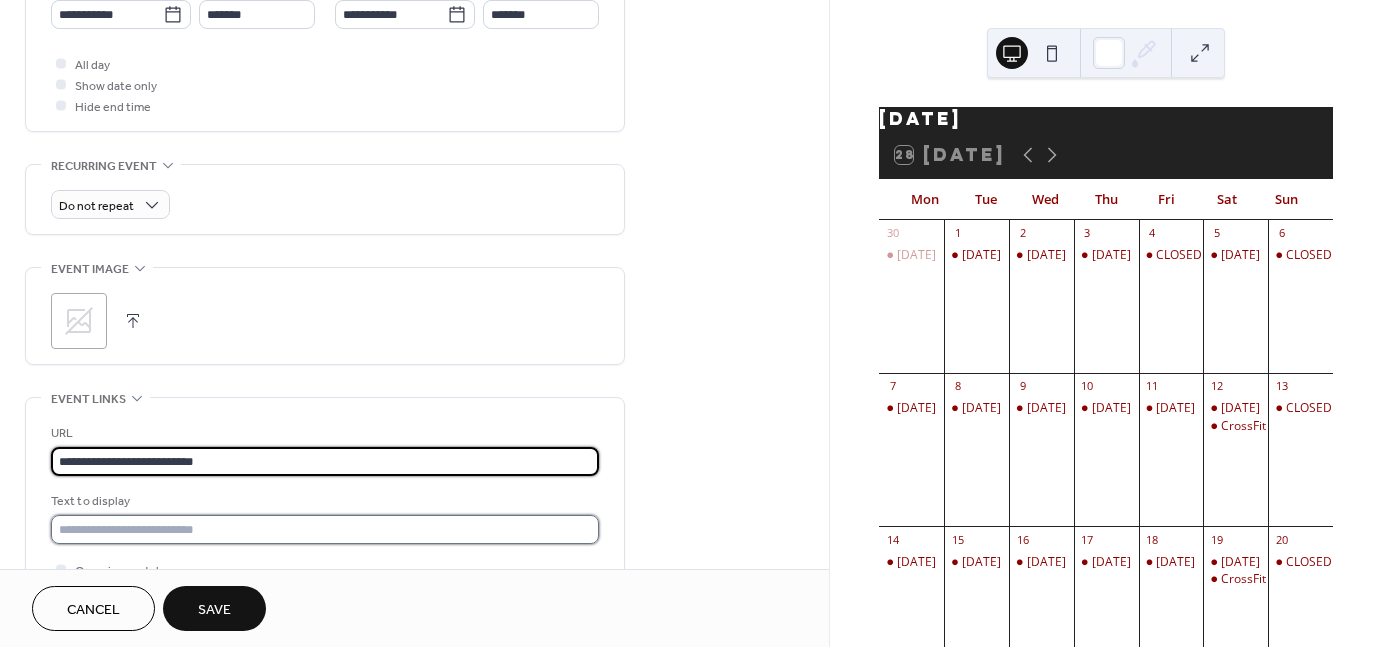 click at bounding box center (325, 529) 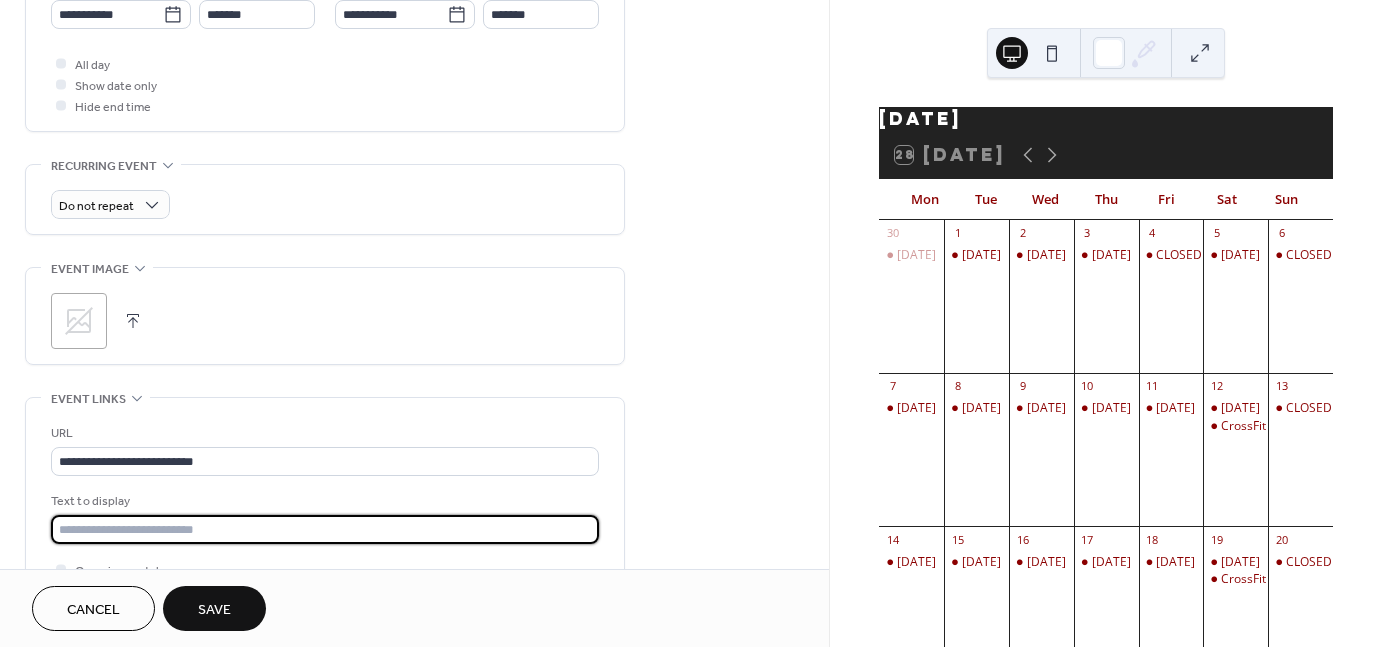 type on "**********" 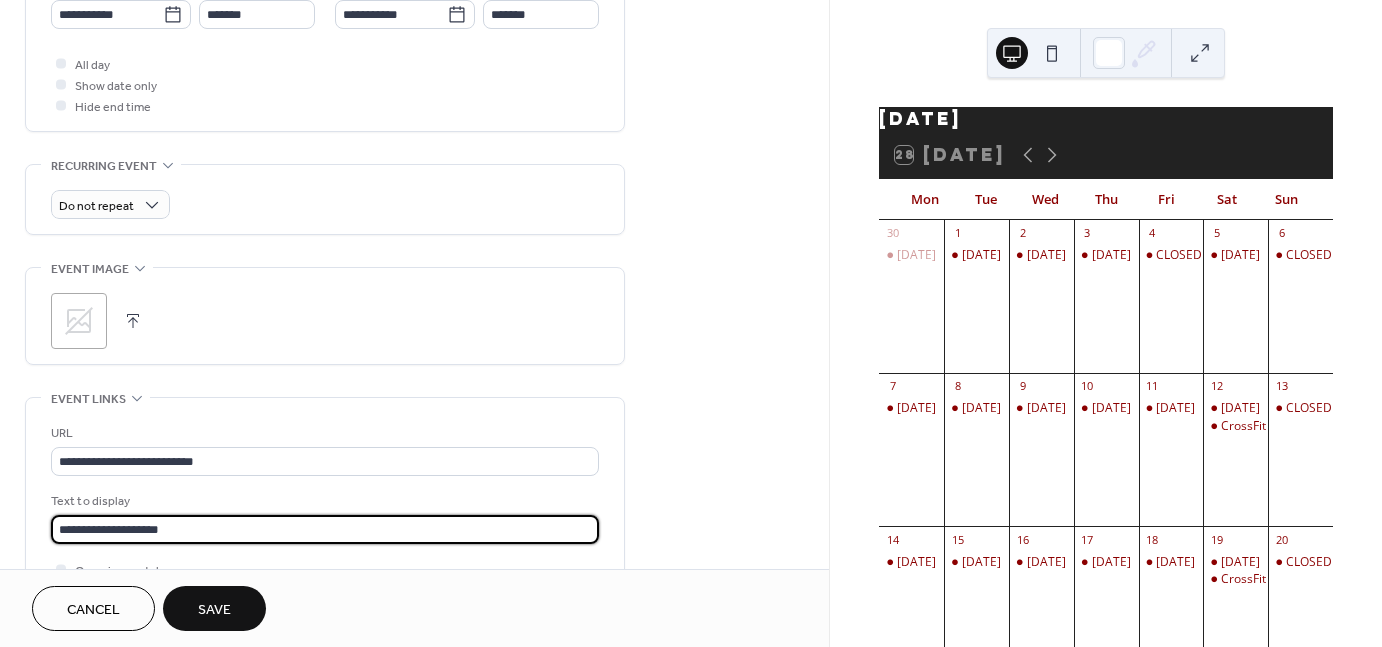 click on "Save" at bounding box center (214, 608) 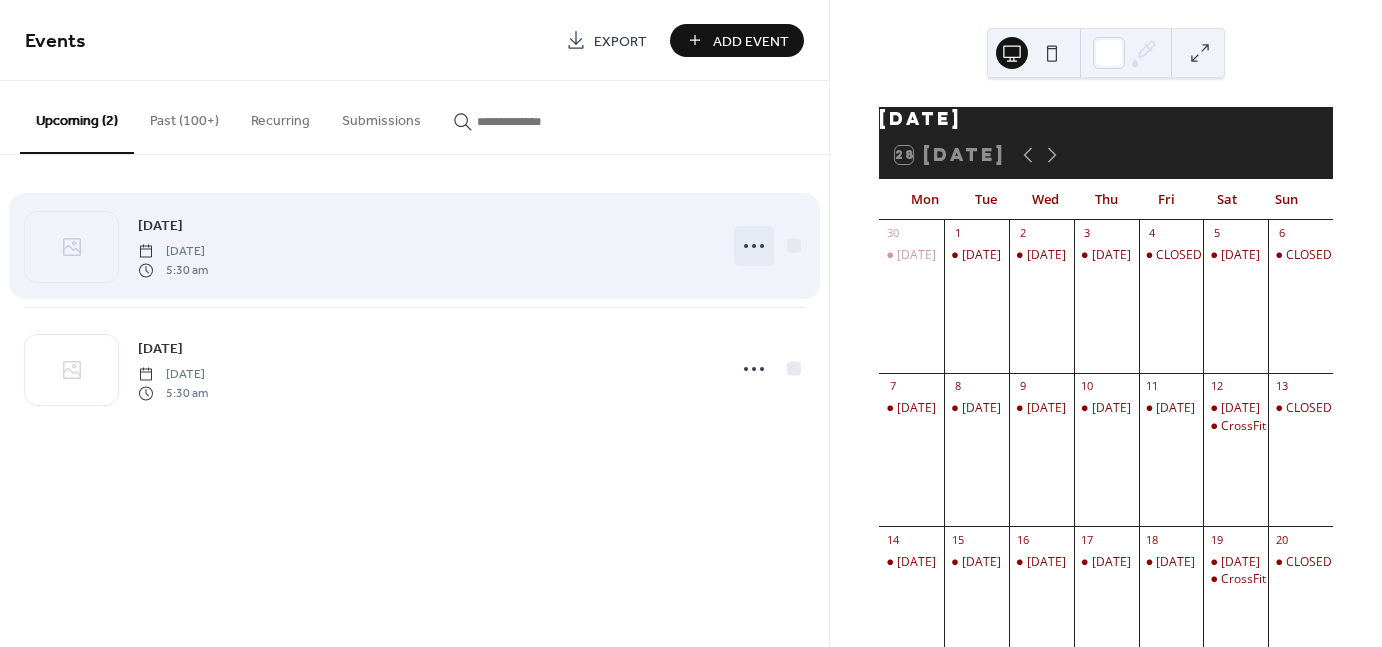 click 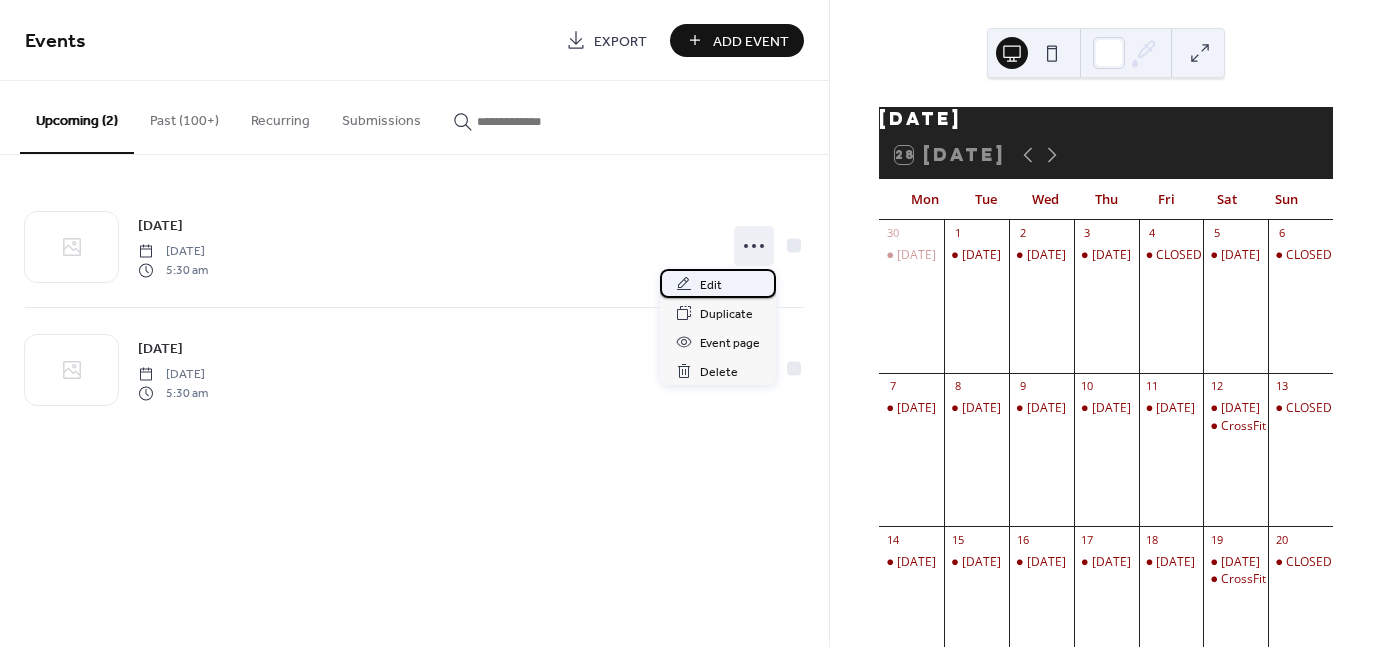 click on "Edit" at bounding box center [711, 285] 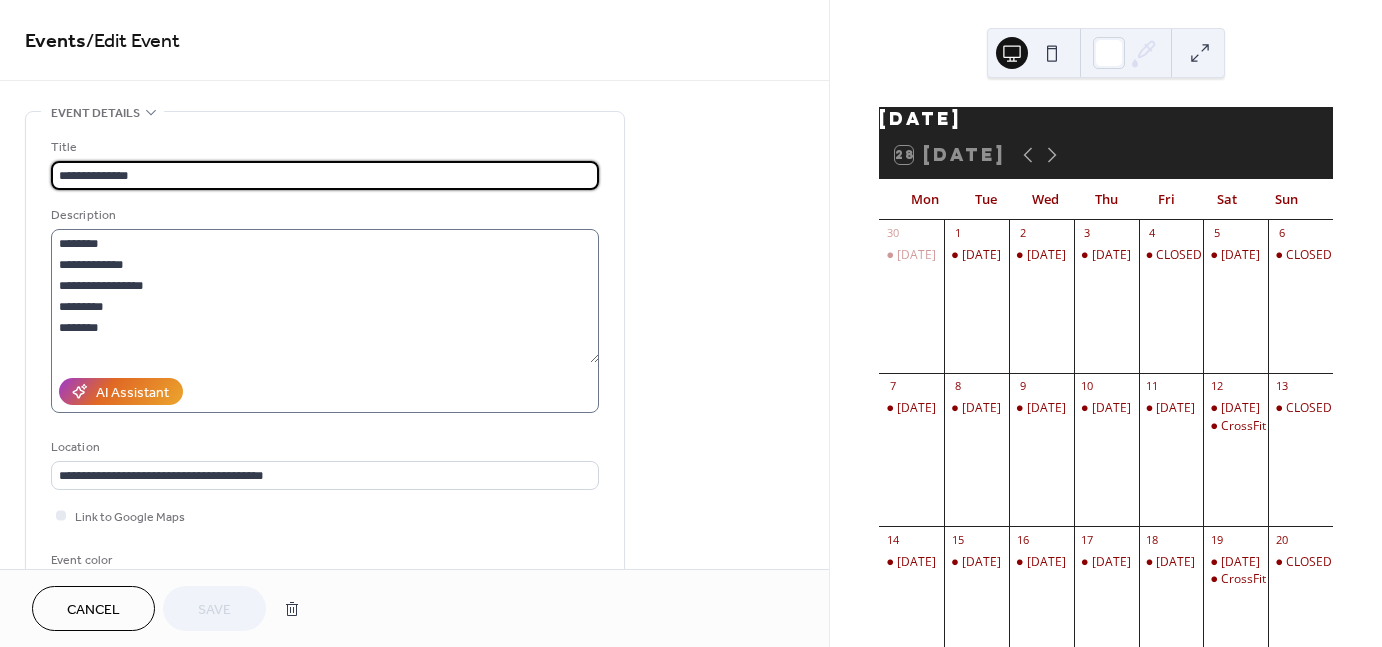 scroll, scrollTop: 188, scrollLeft: 0, axis: vertical 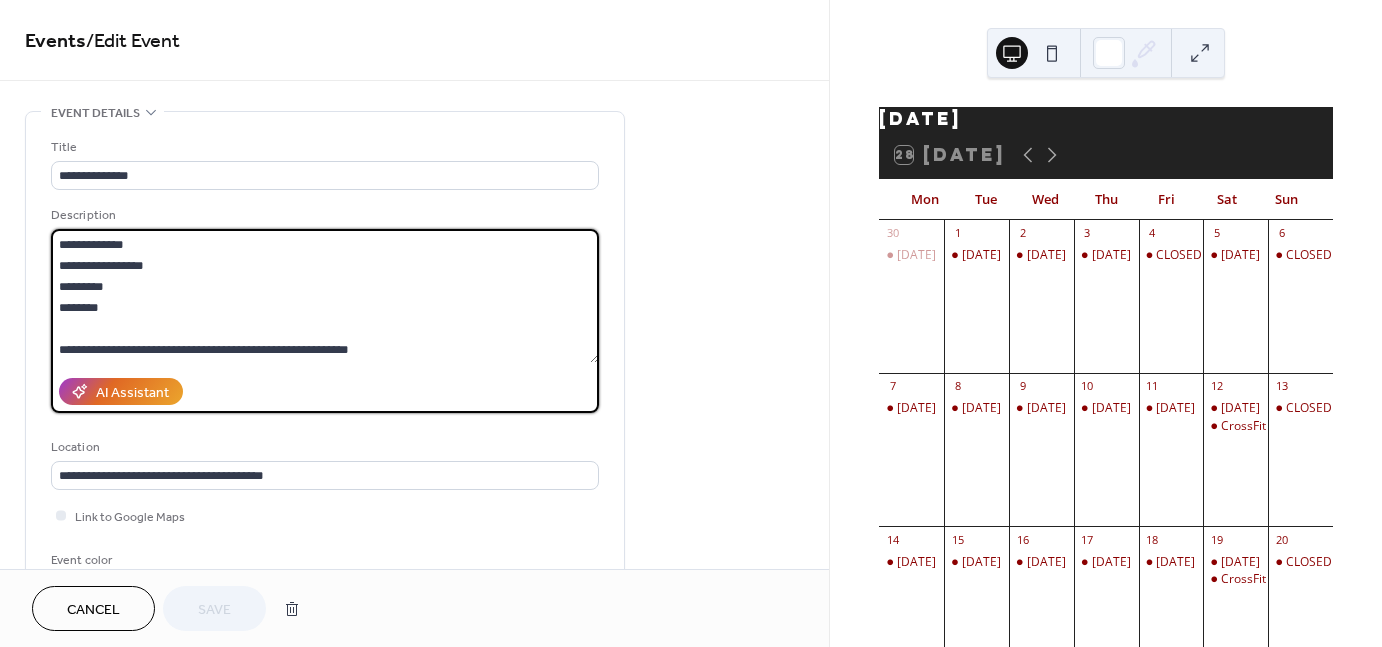 click on "**********" at bounding box center (325, 296) 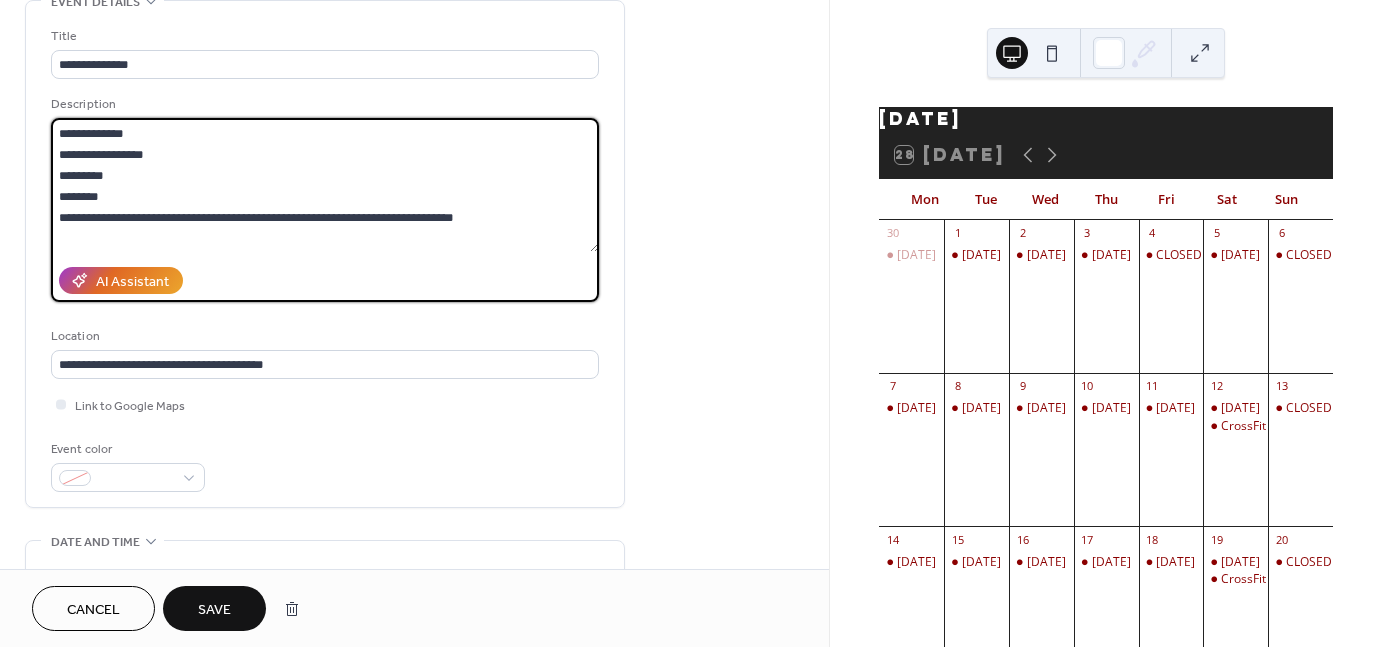 scroll, scrollTop: 112, scrollLeft: 0, axis: vertical 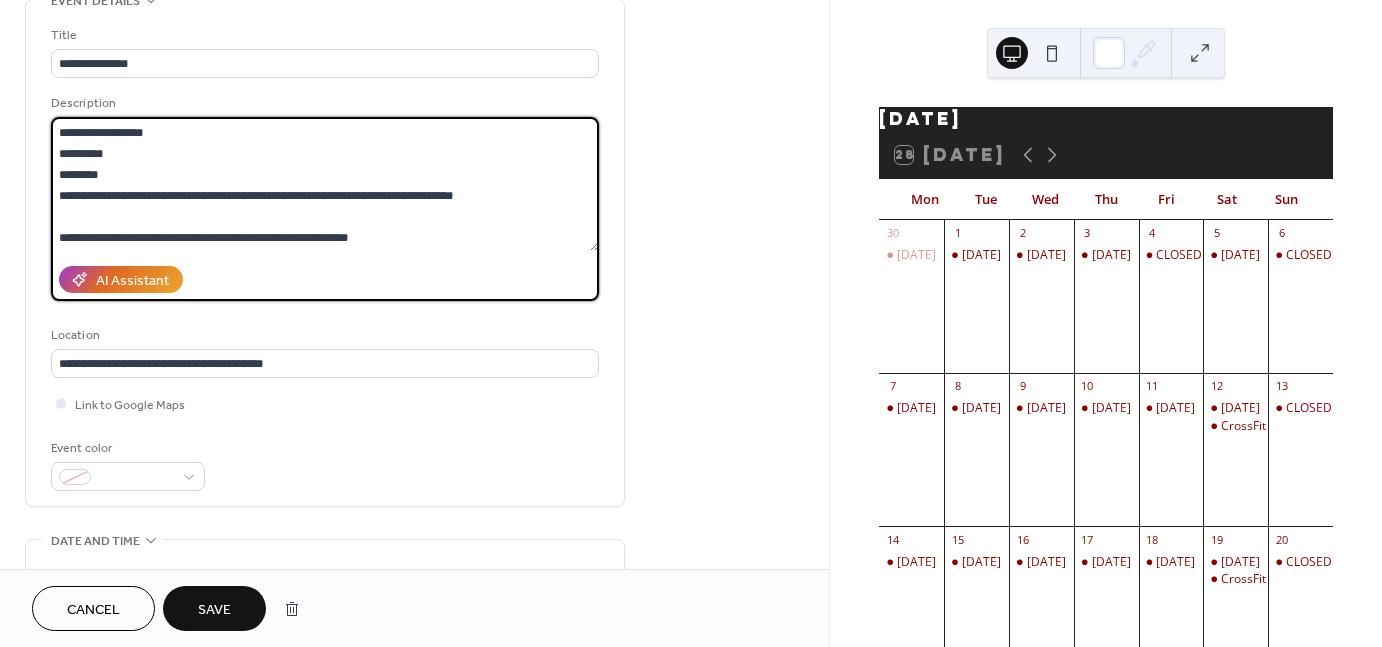 type on "**********" 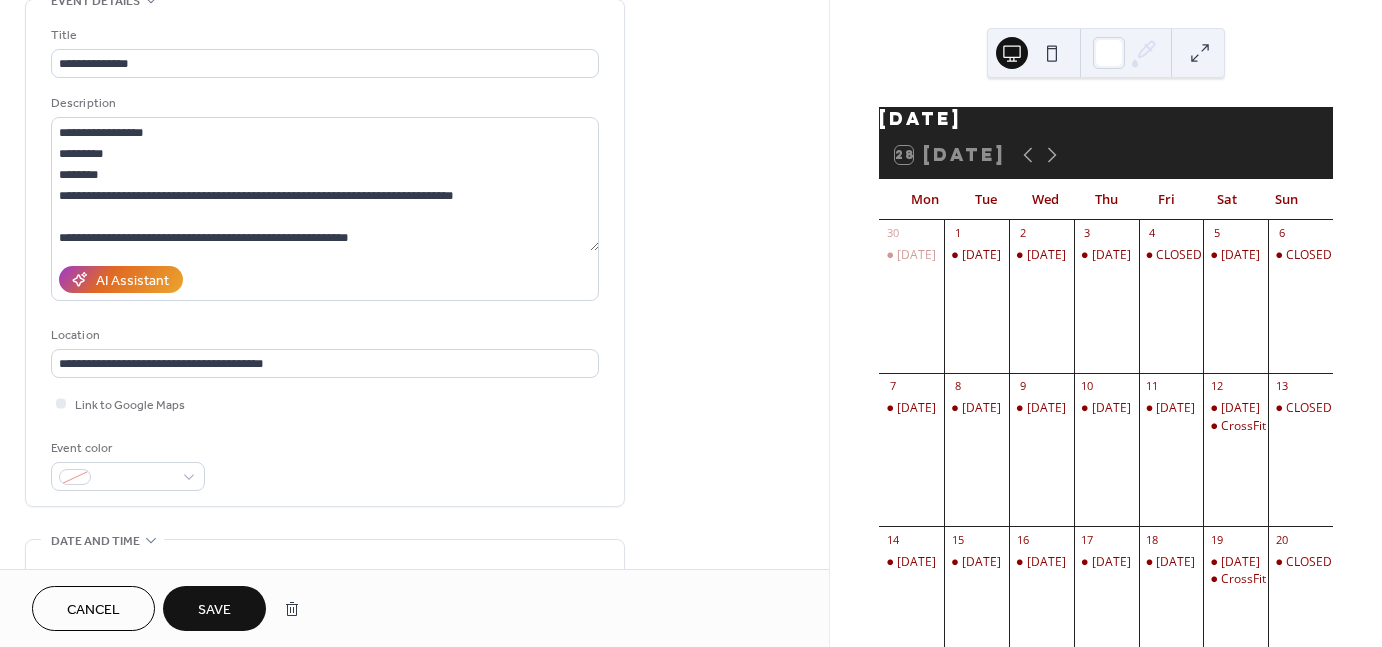 click on "Save" at bounding box center (214, 610) 